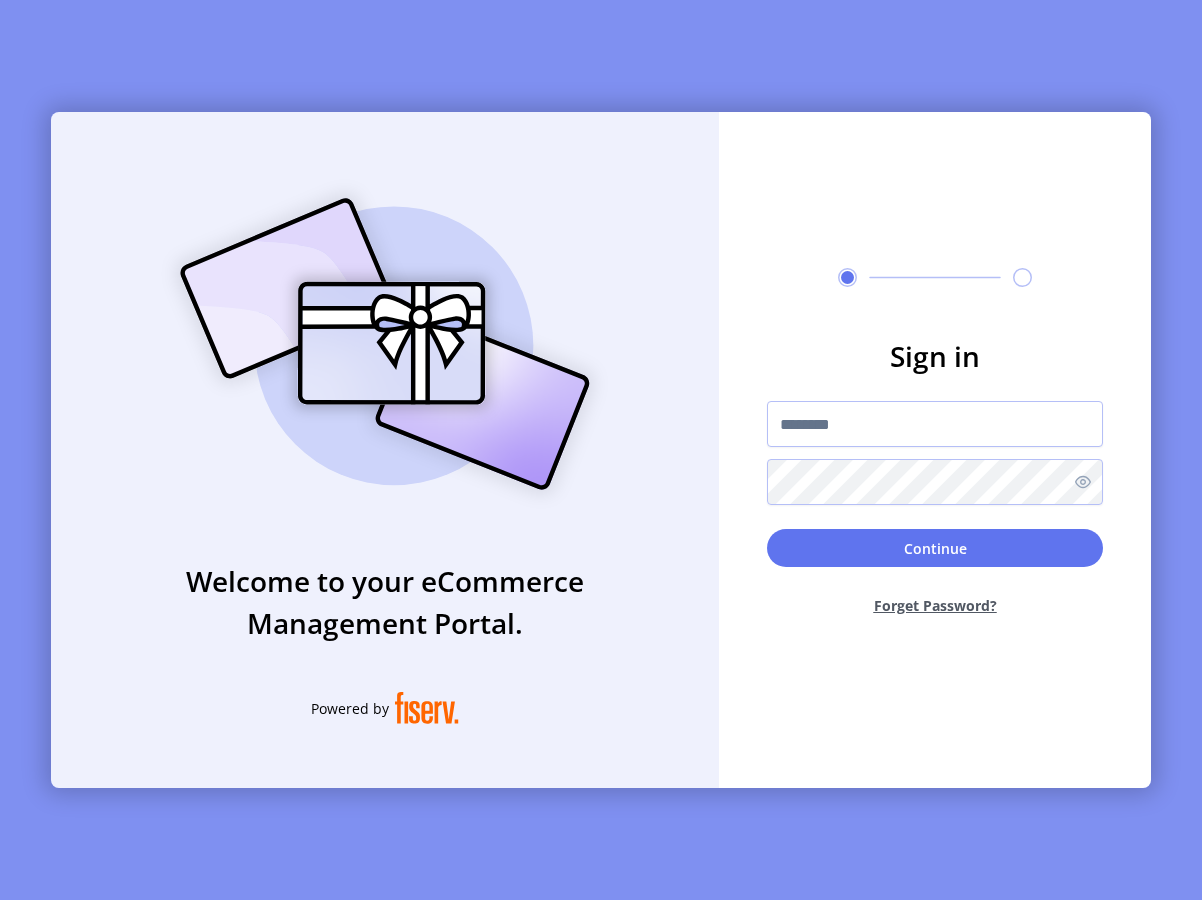 scroll, scrollTop: 0, scrollLeft: 0, axis: both 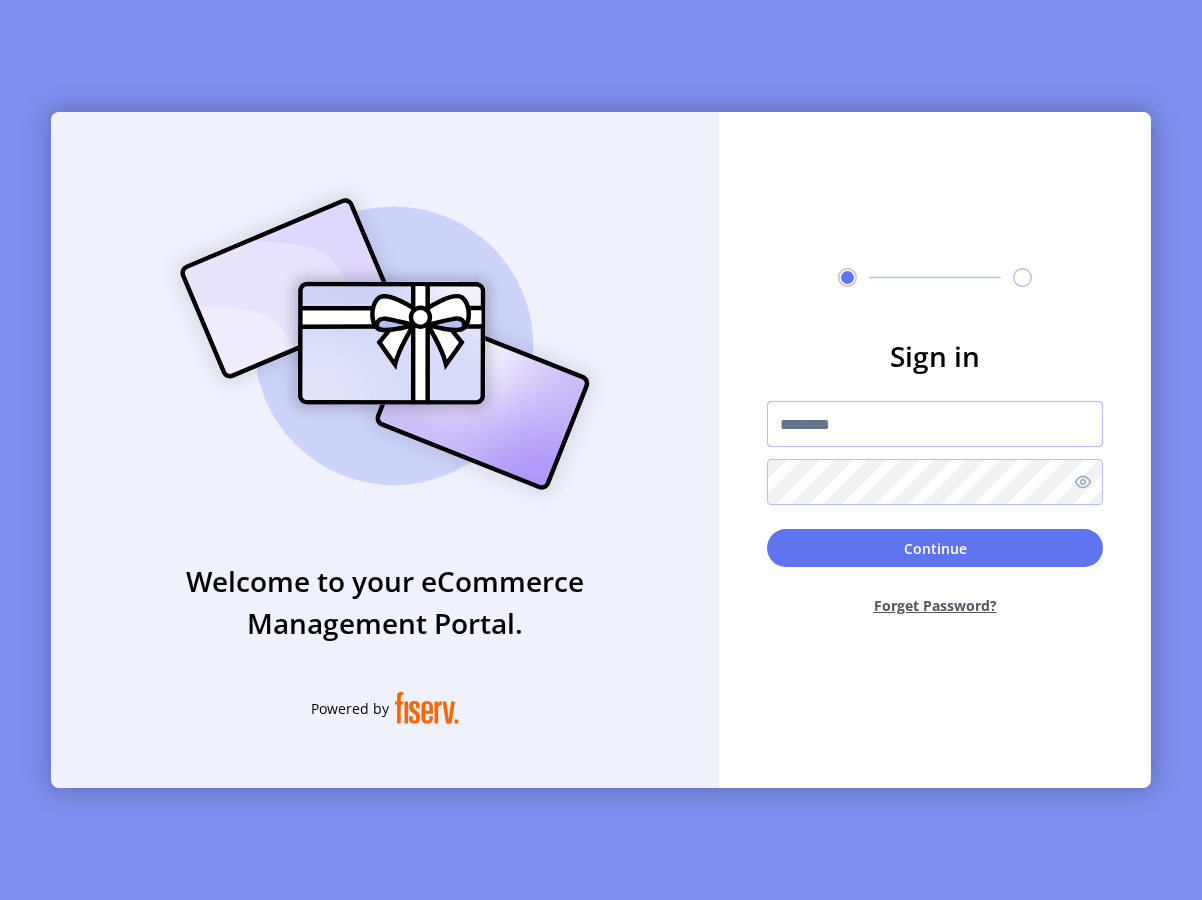 click at bounding box center (935, 424) 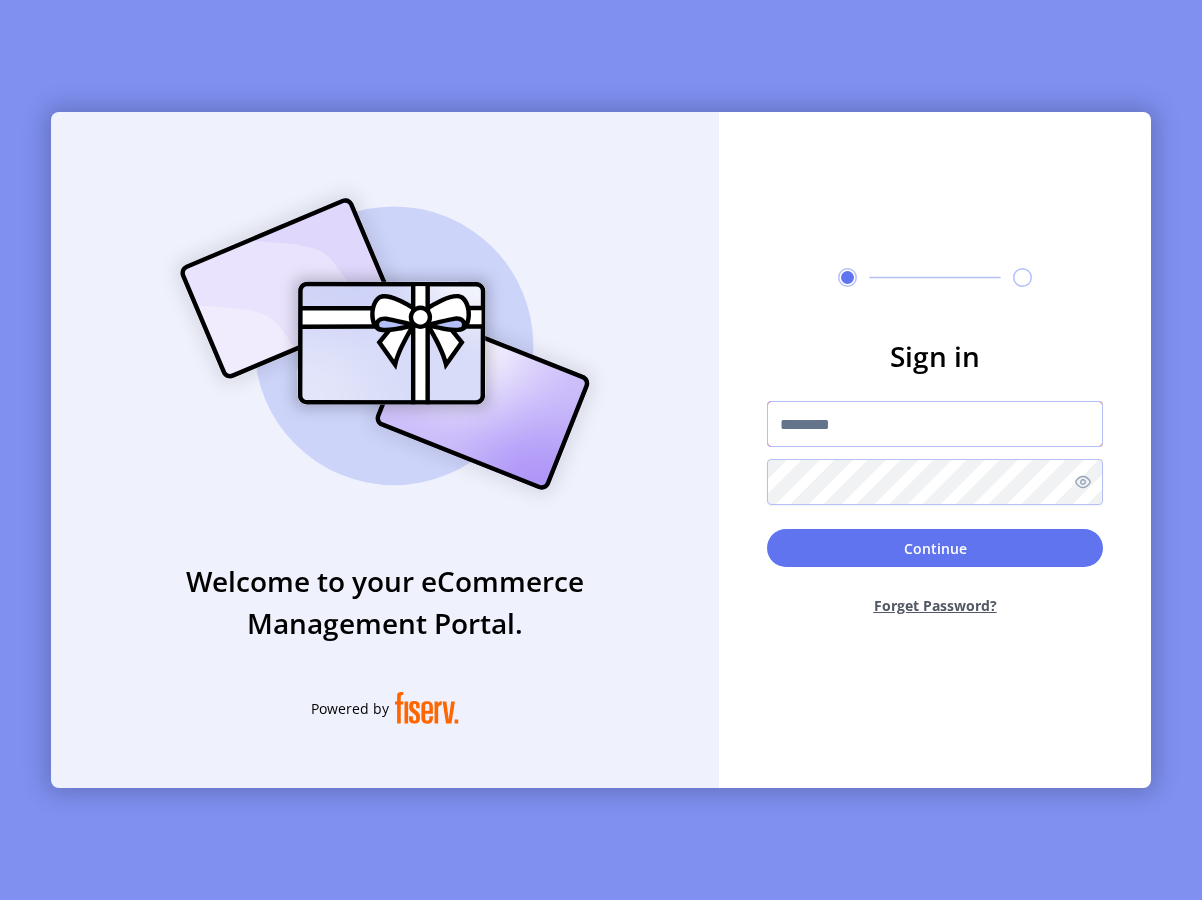 type on "**********" 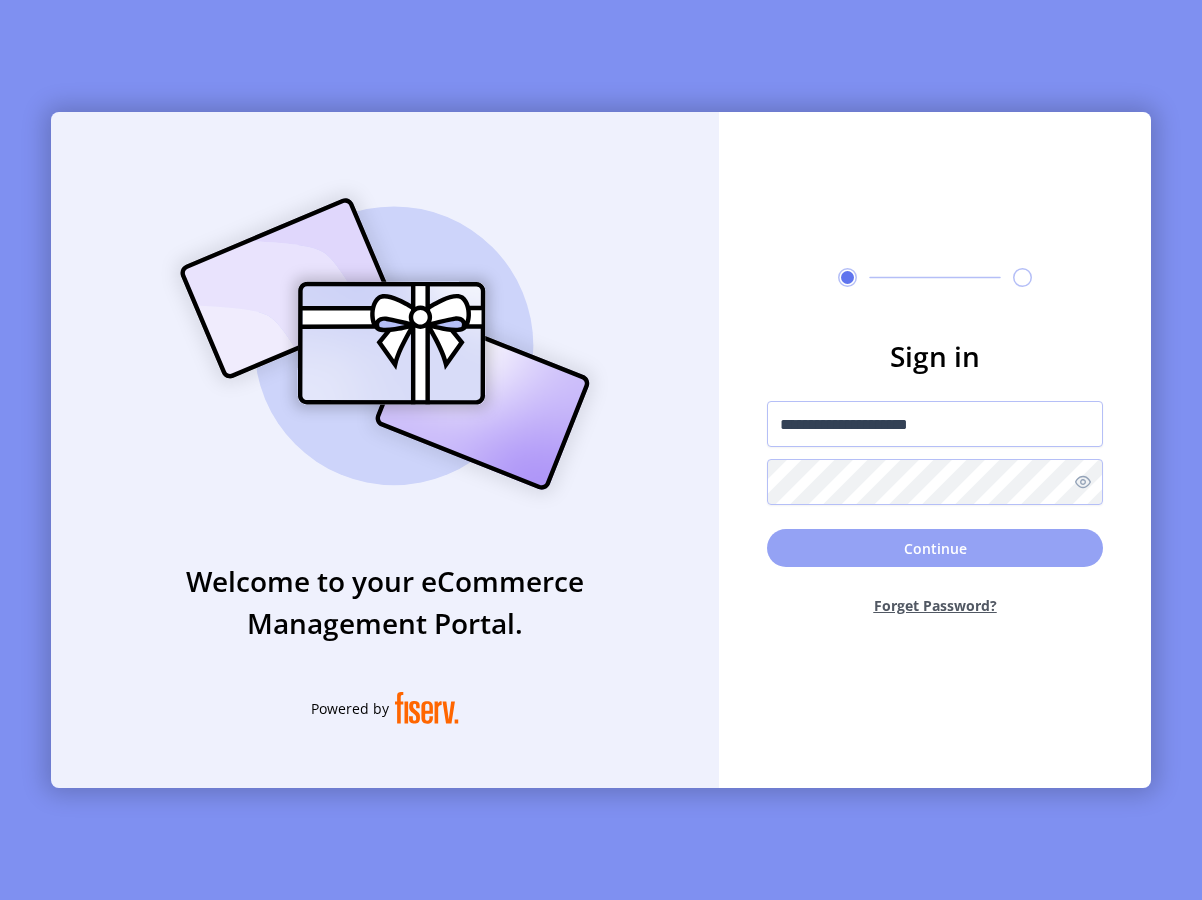 click on "Continue" 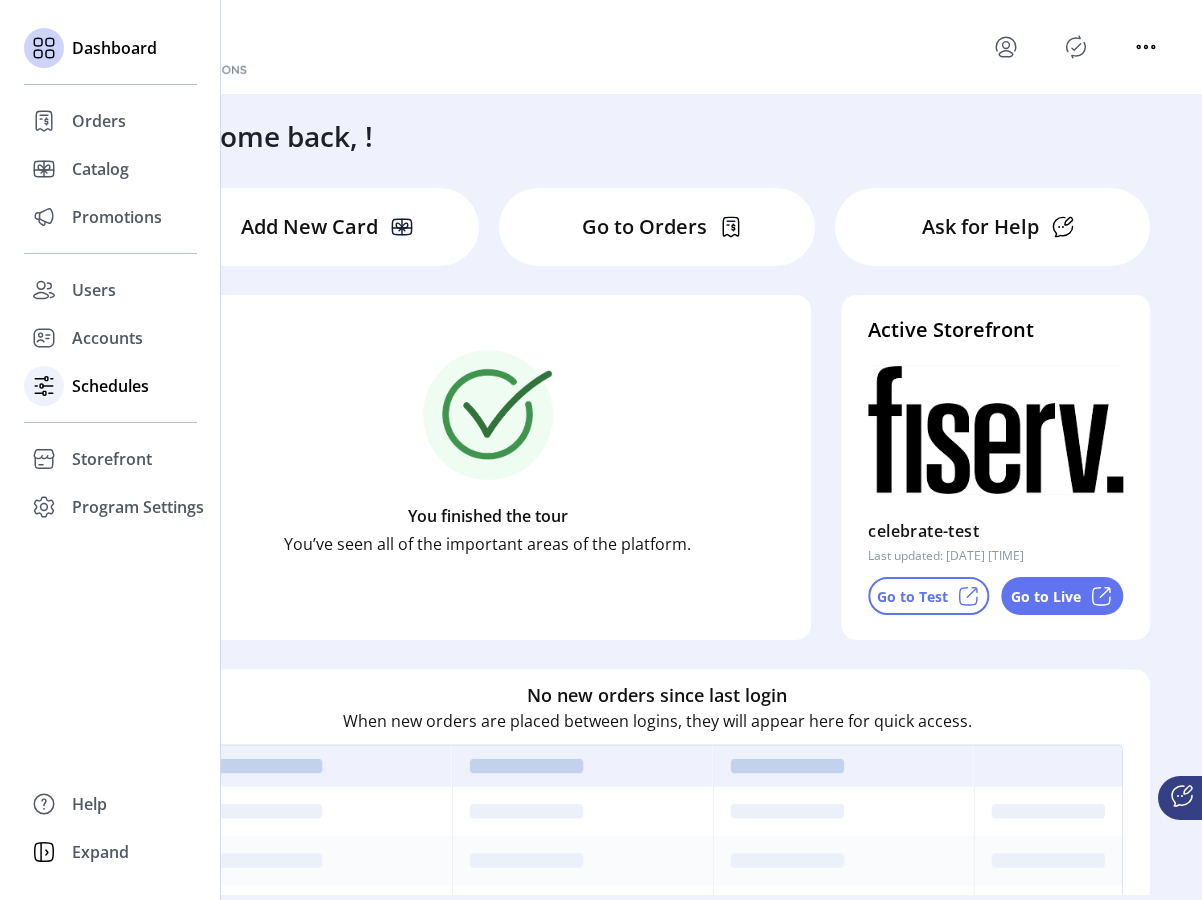 click on "Schedules" 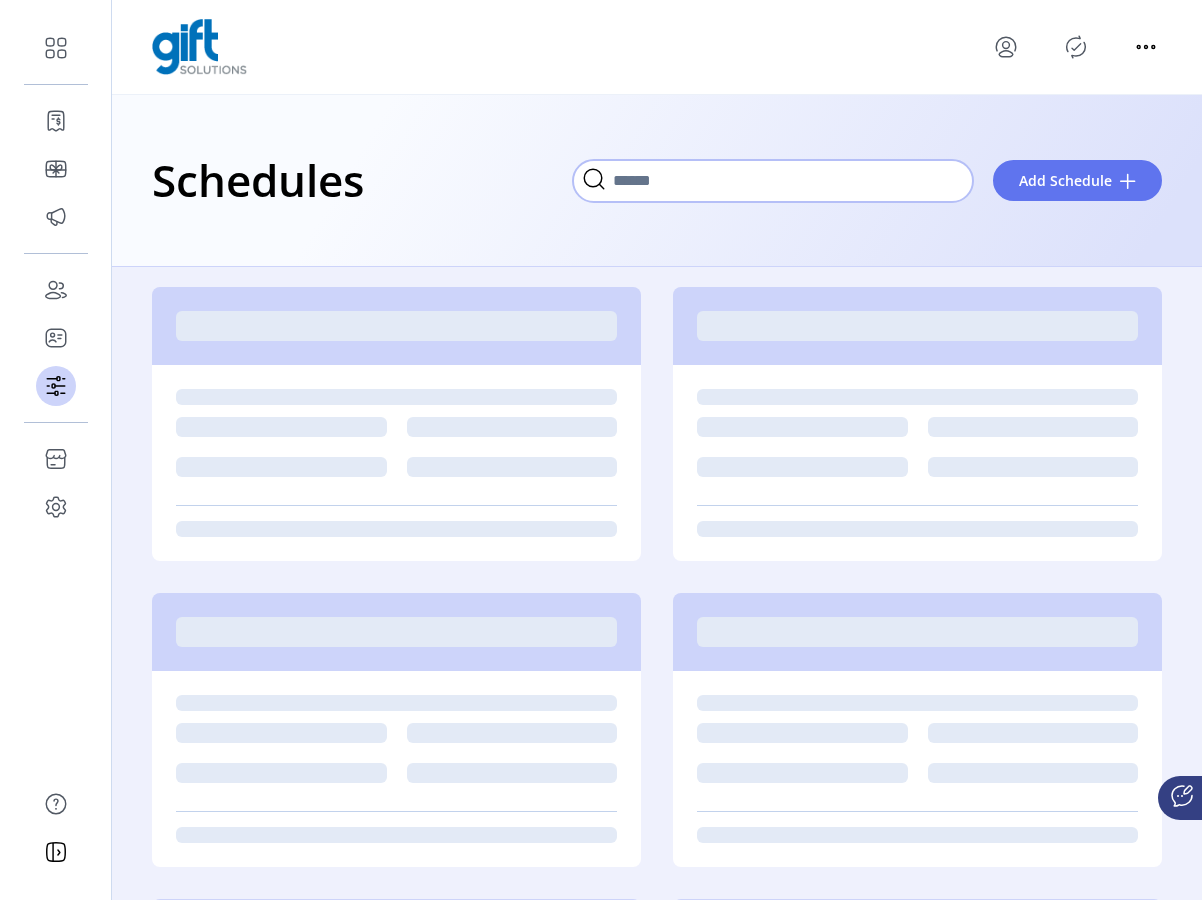 click 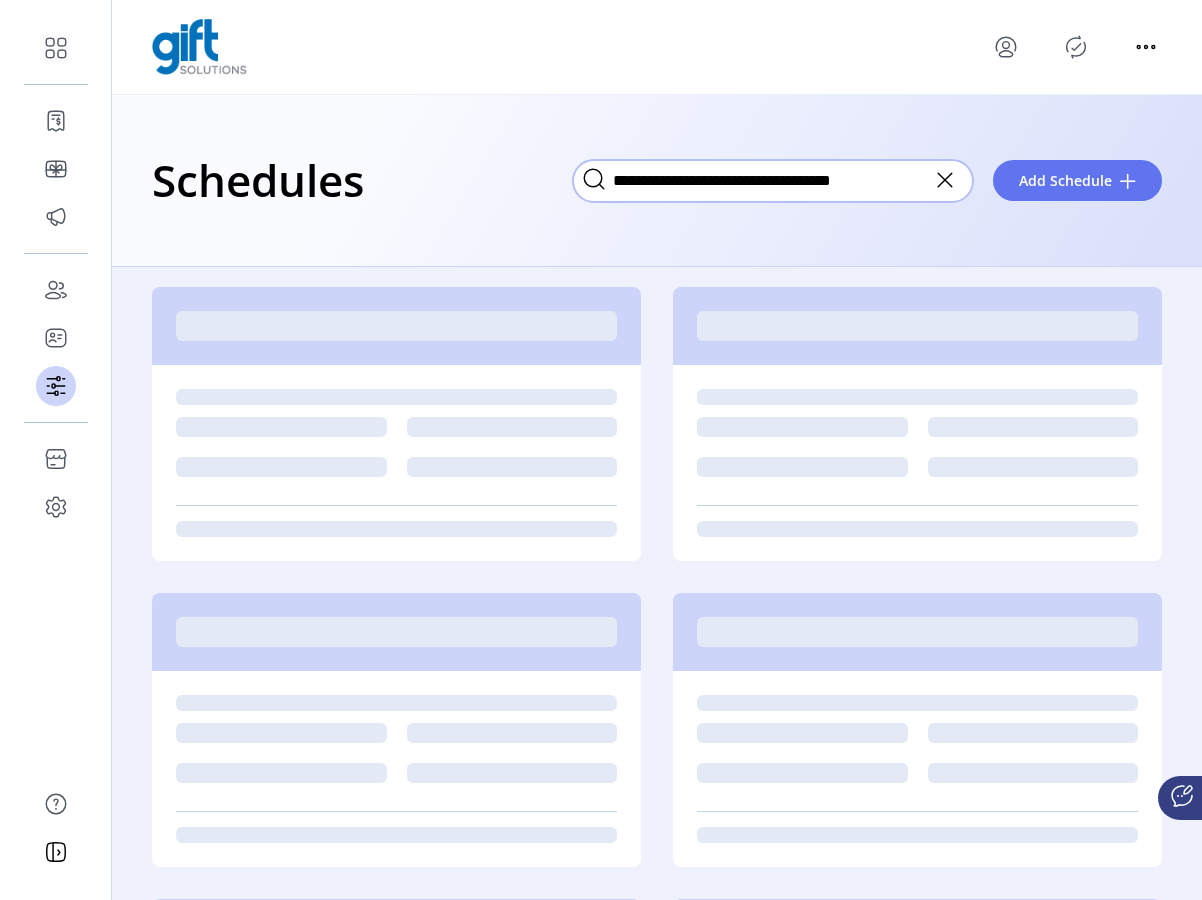 type on "**********" 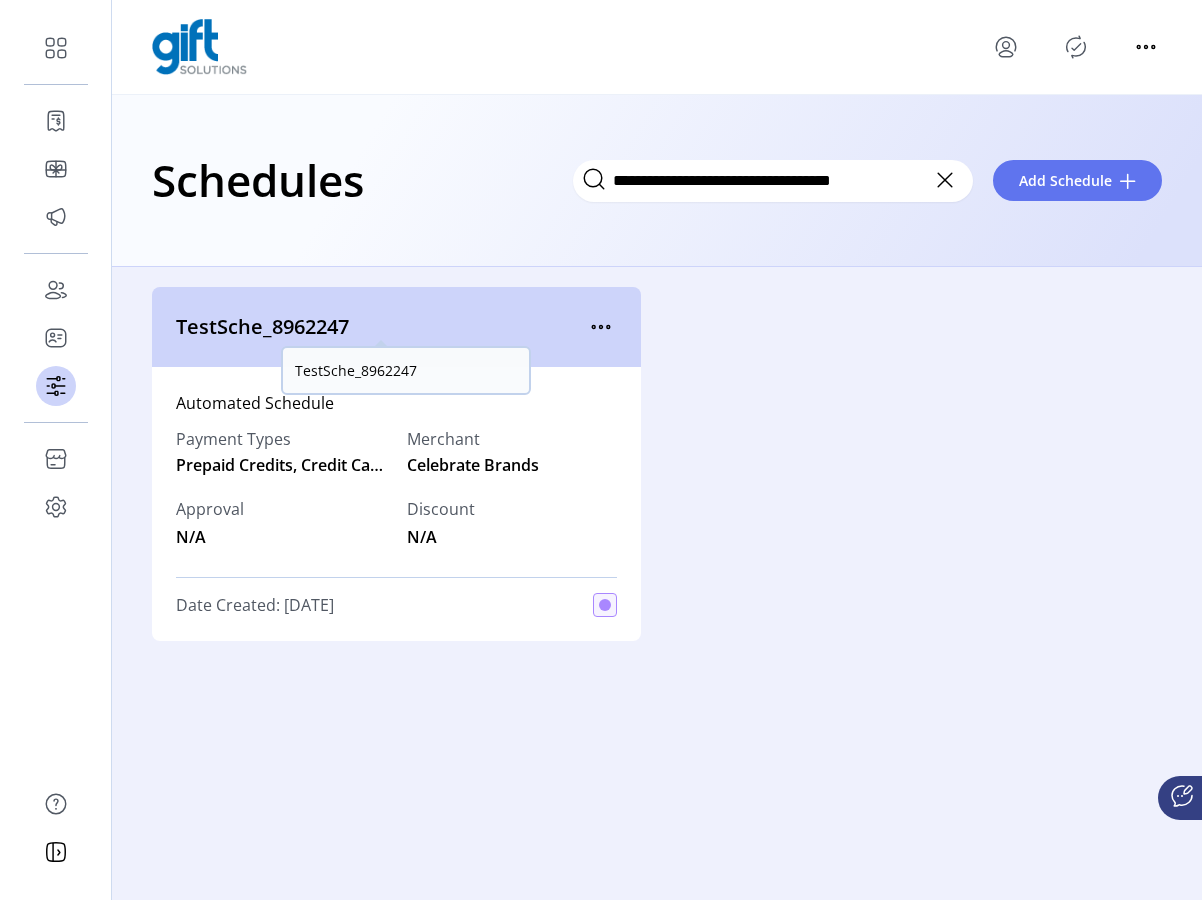 click on "TestSche_8962247" 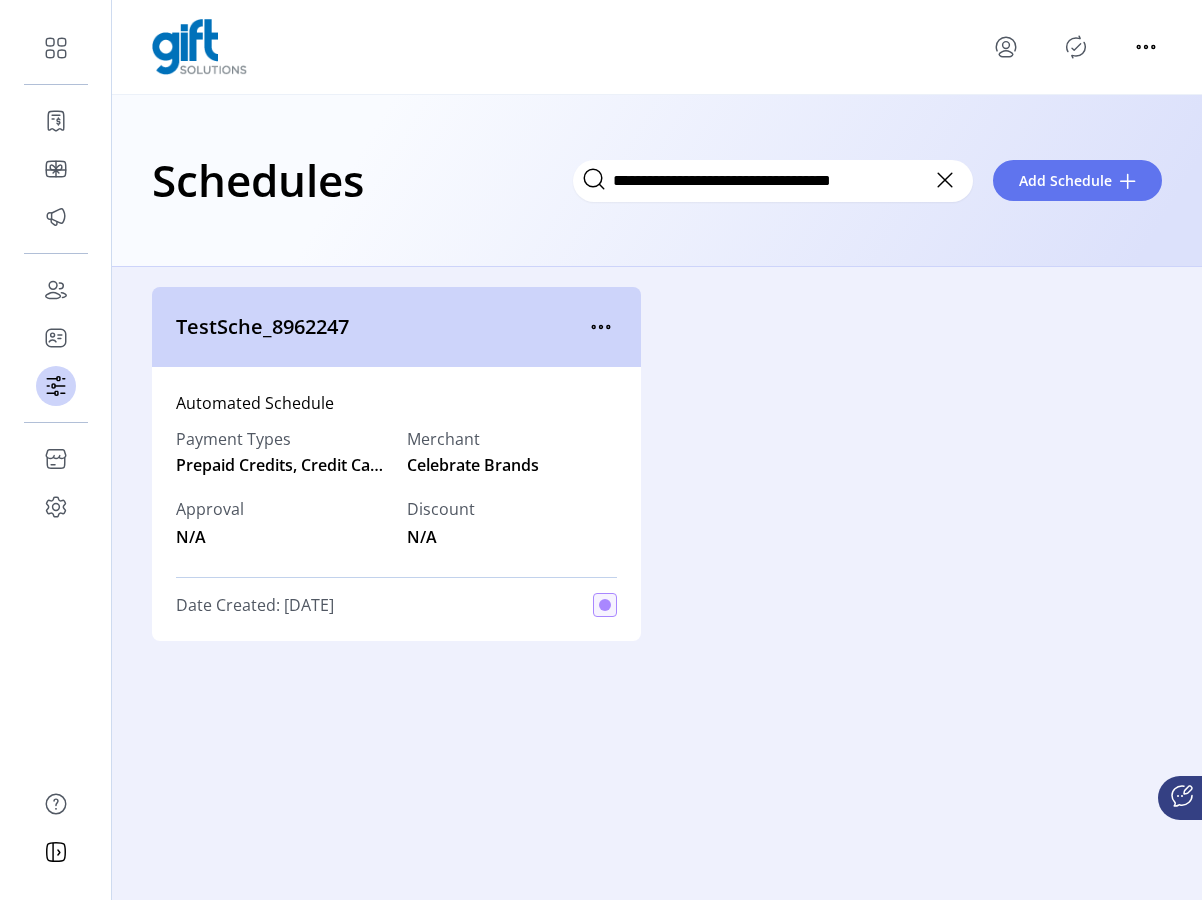 click on "TestSche_8962247" 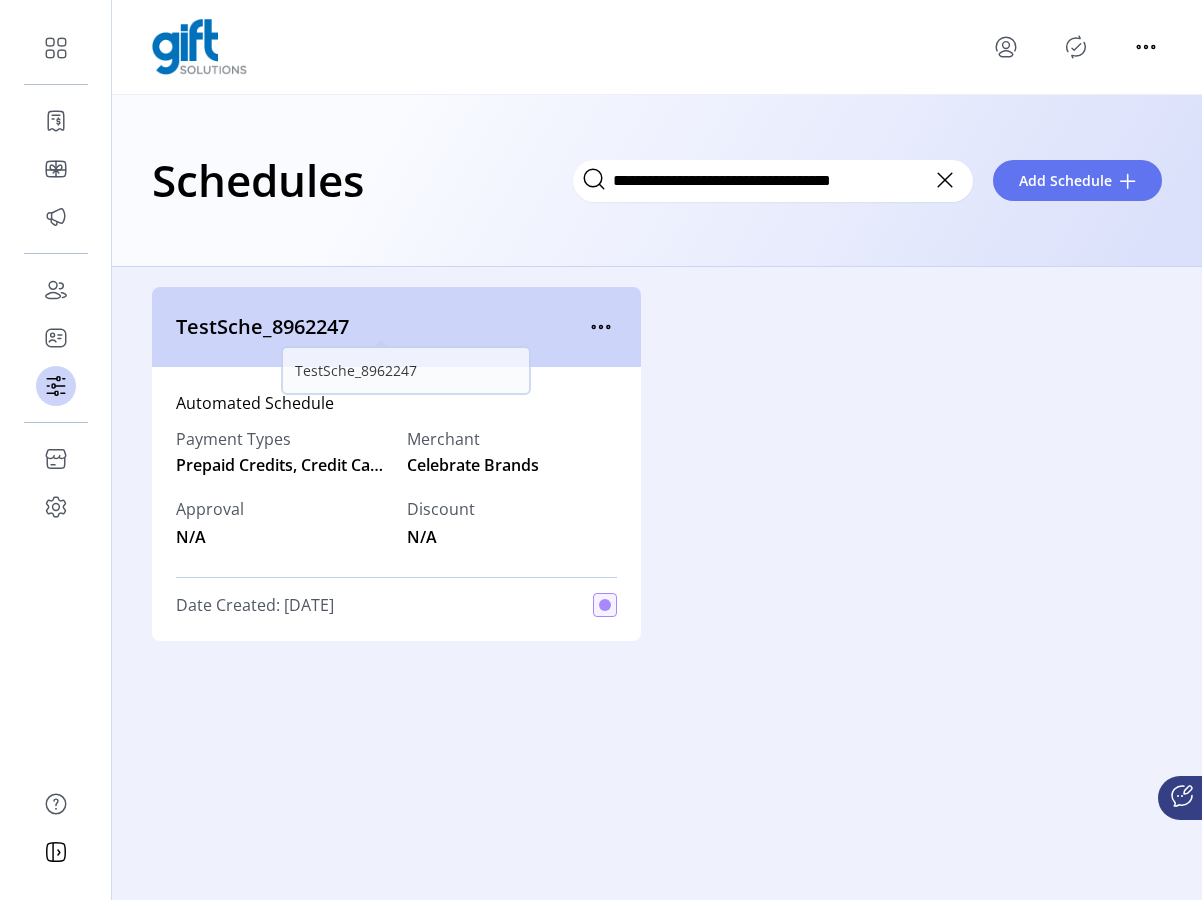 copy on "TestSche_8962247" 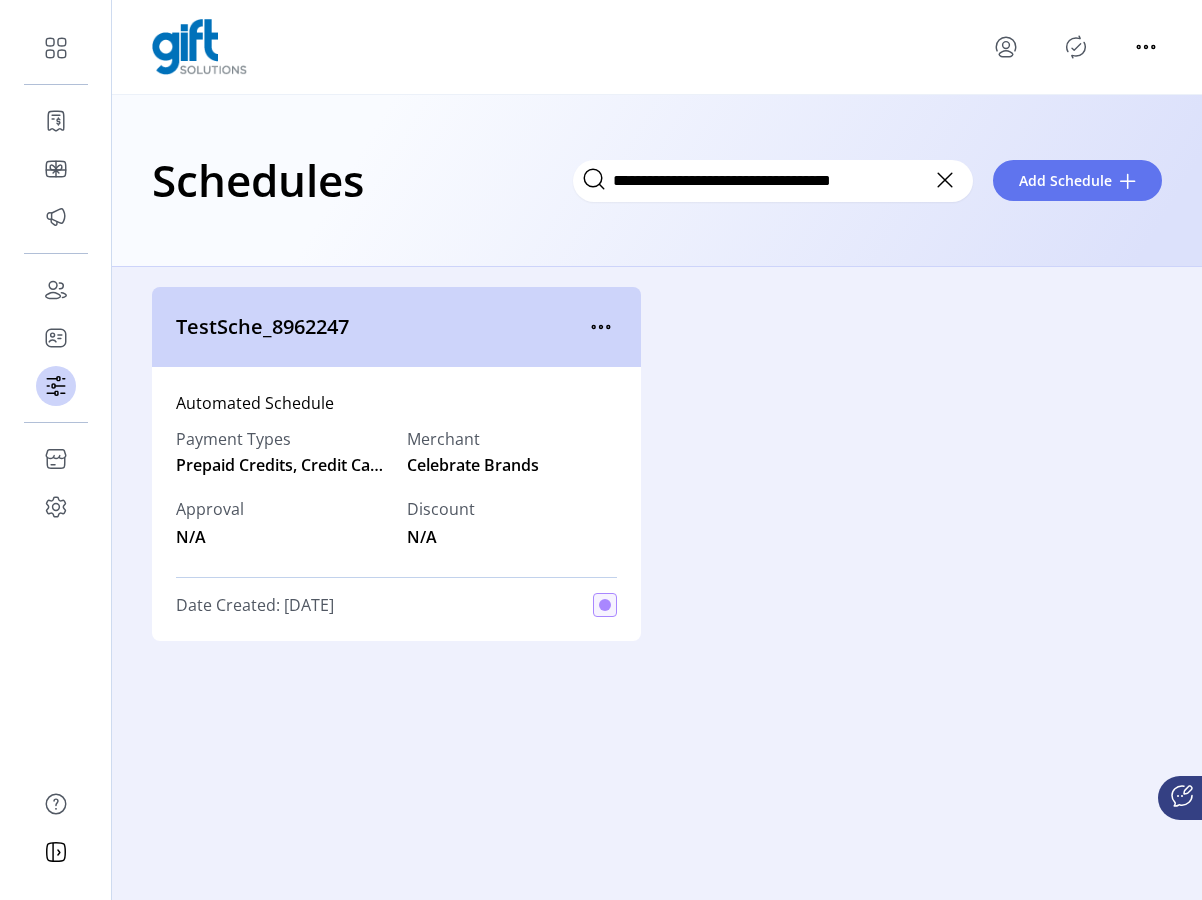 click 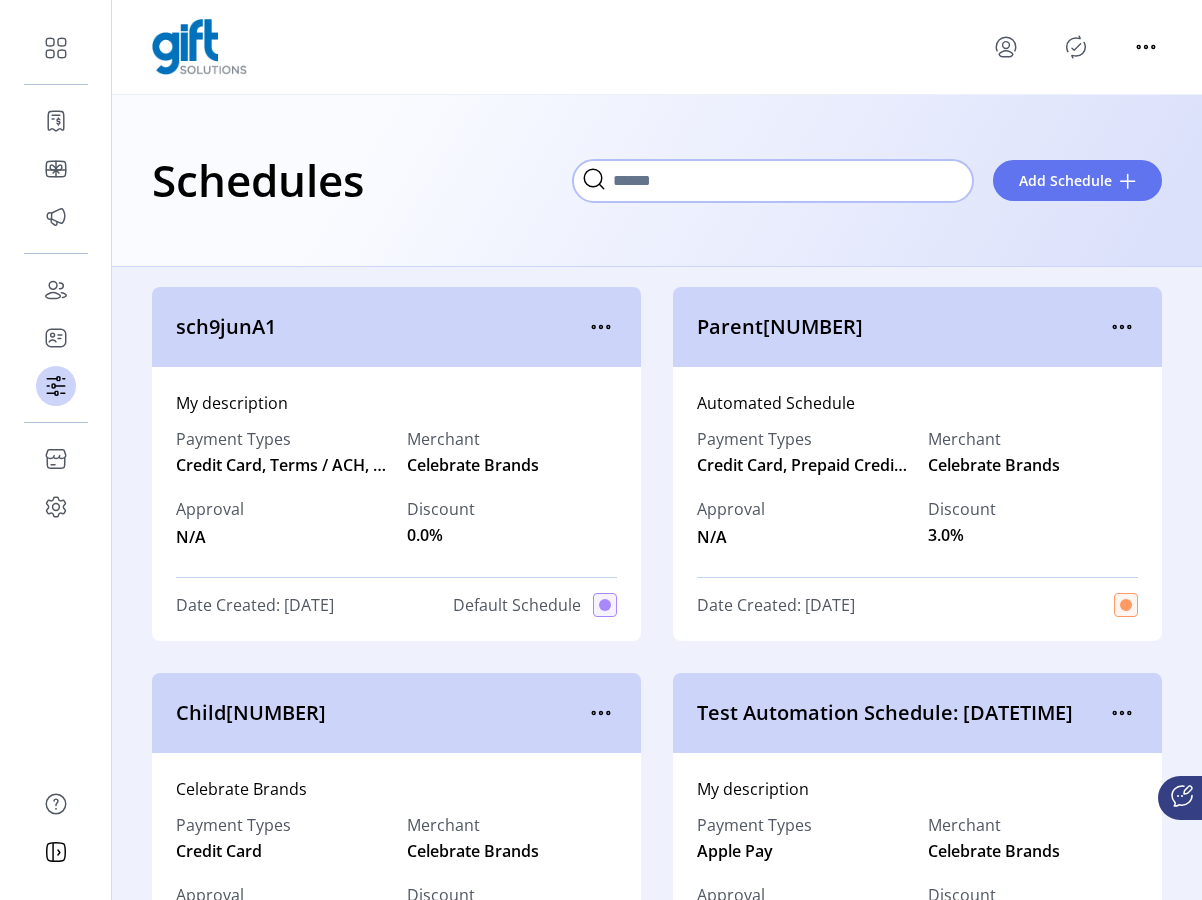 click 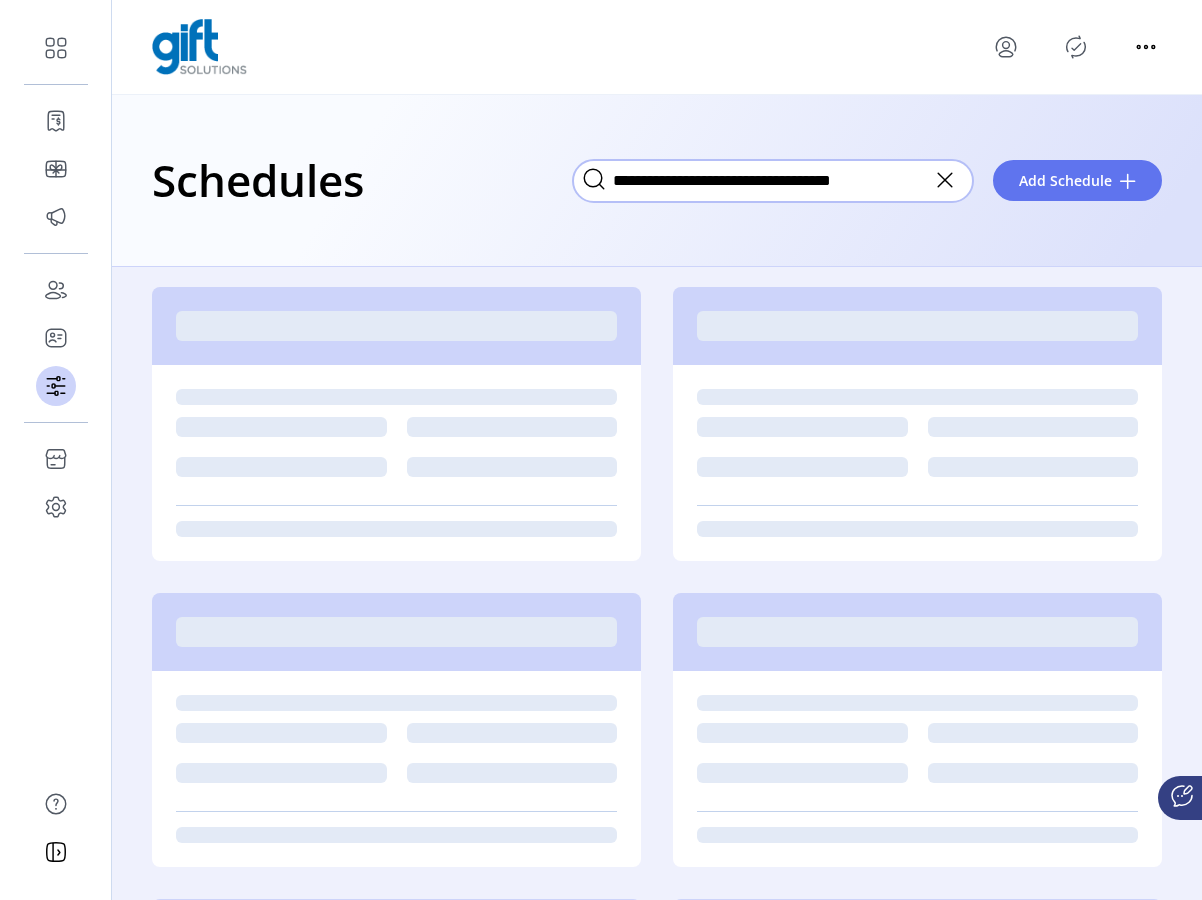 type on "**********" 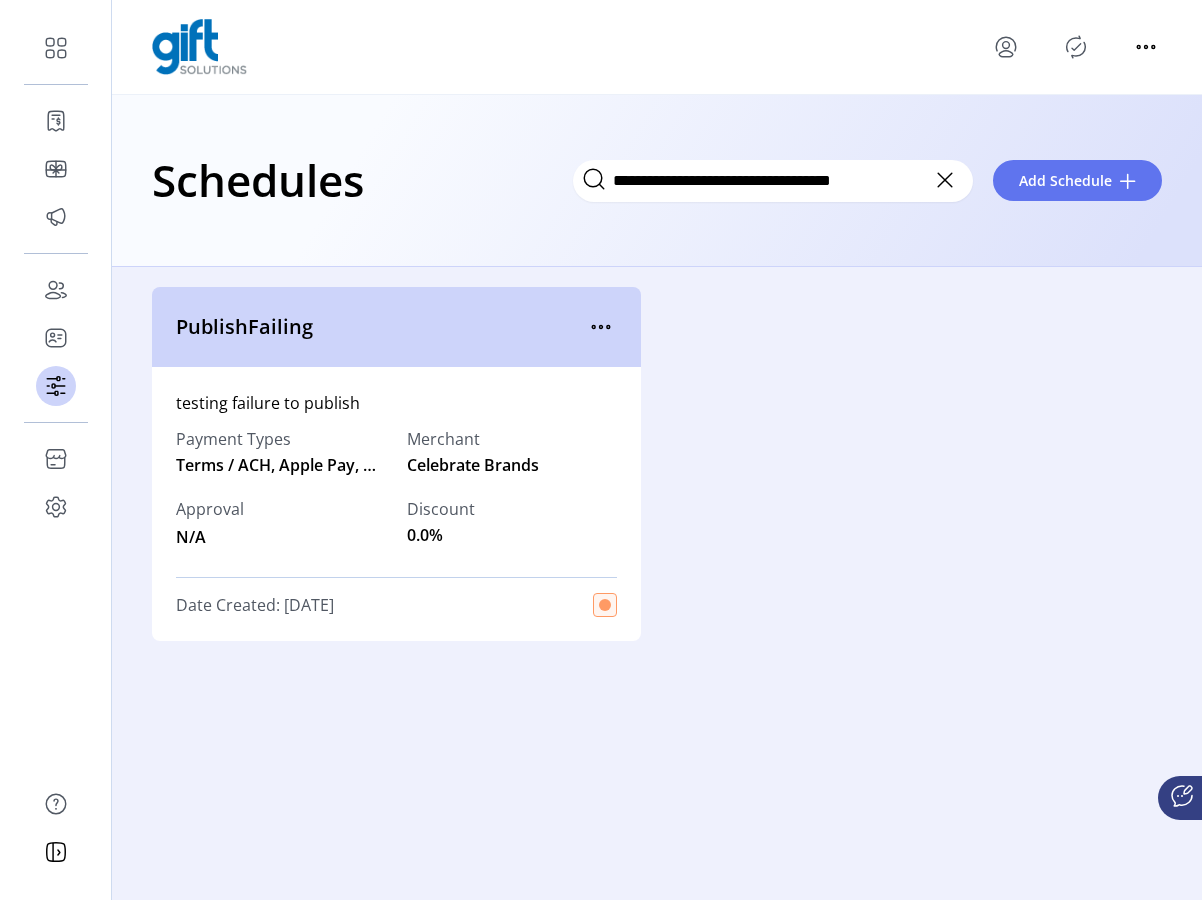 click 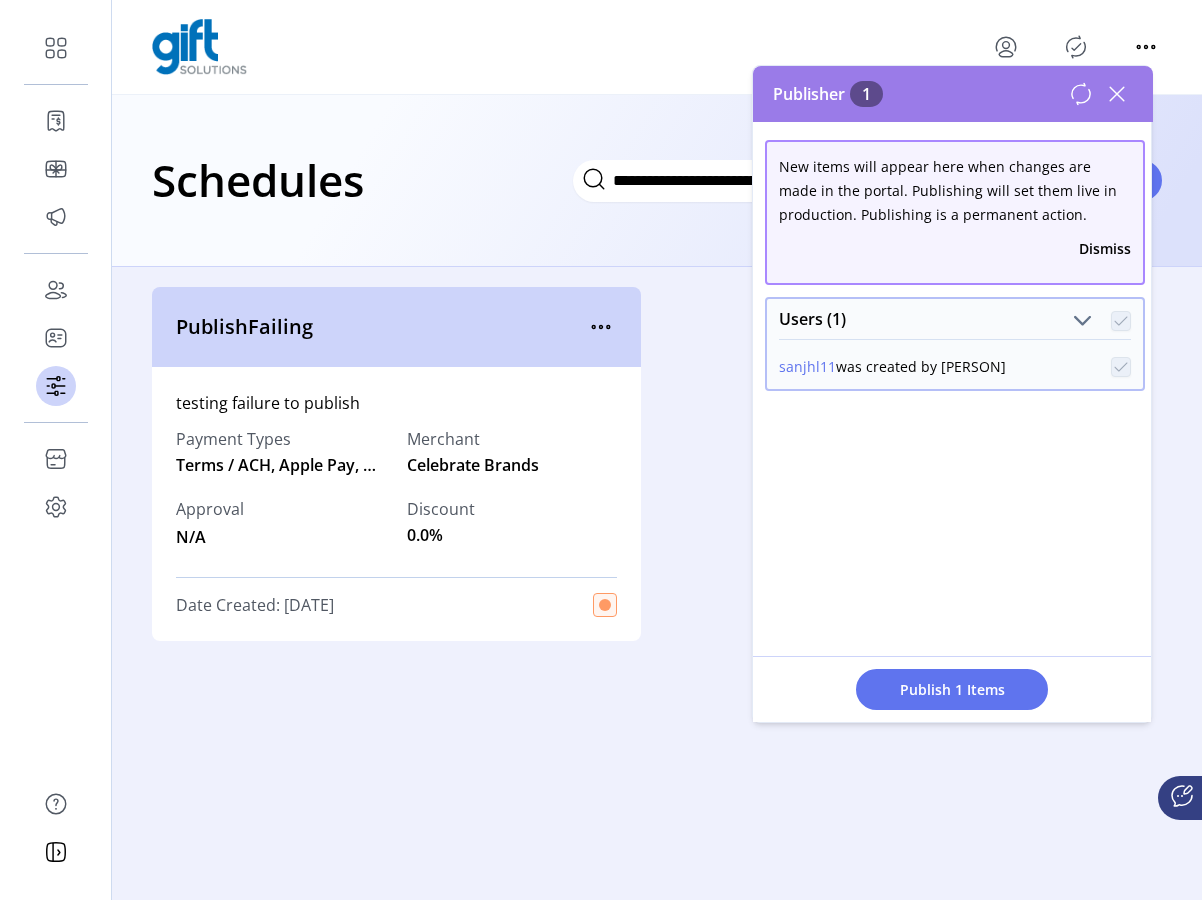 click 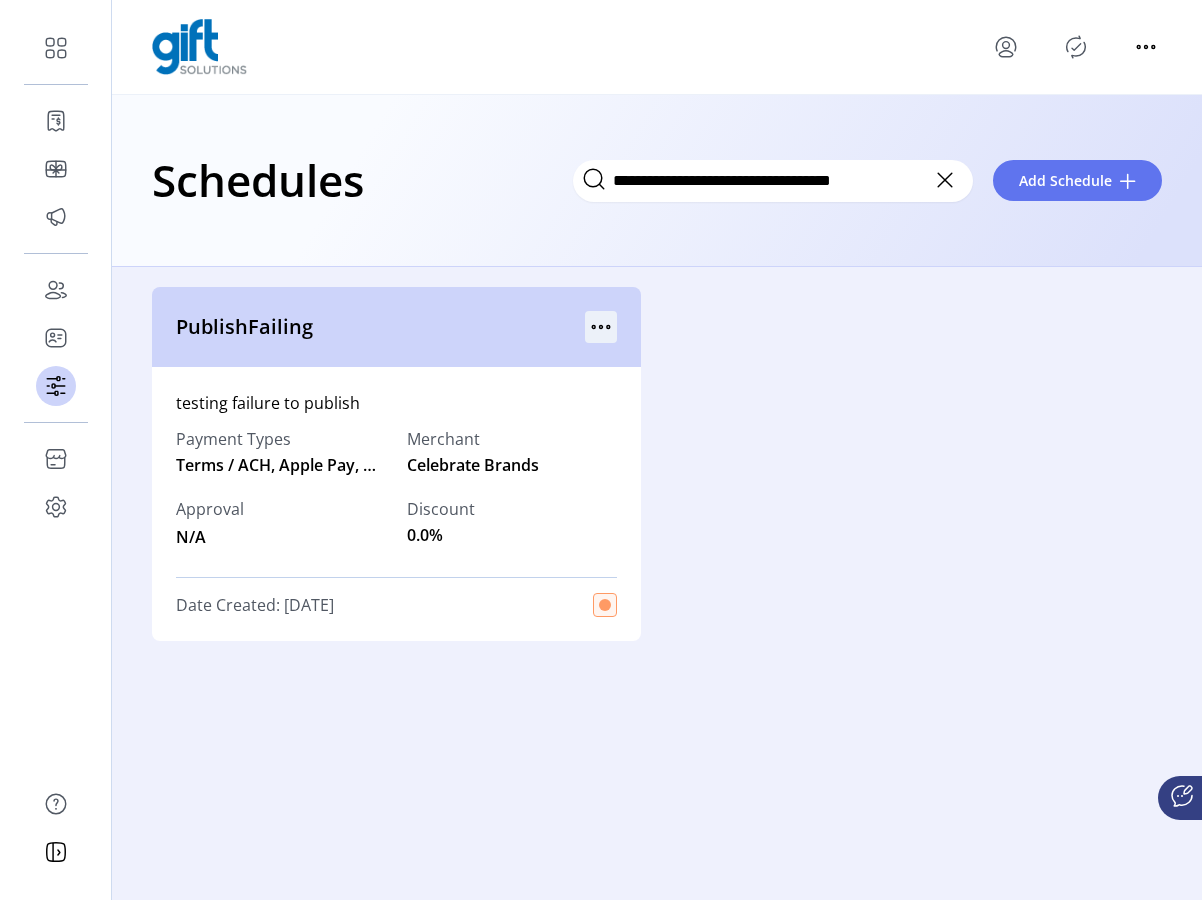 click 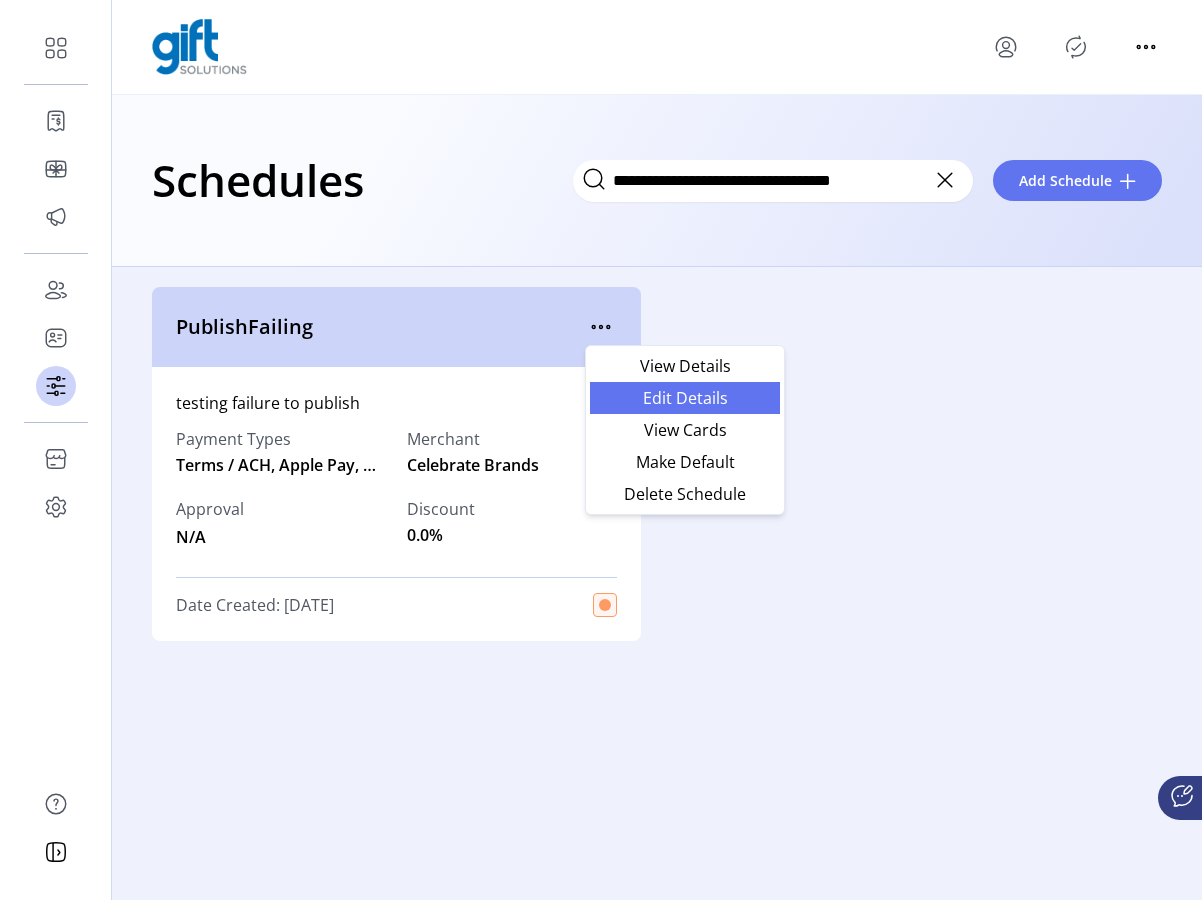click on "Edit Details" at bounding box center [685, 398] 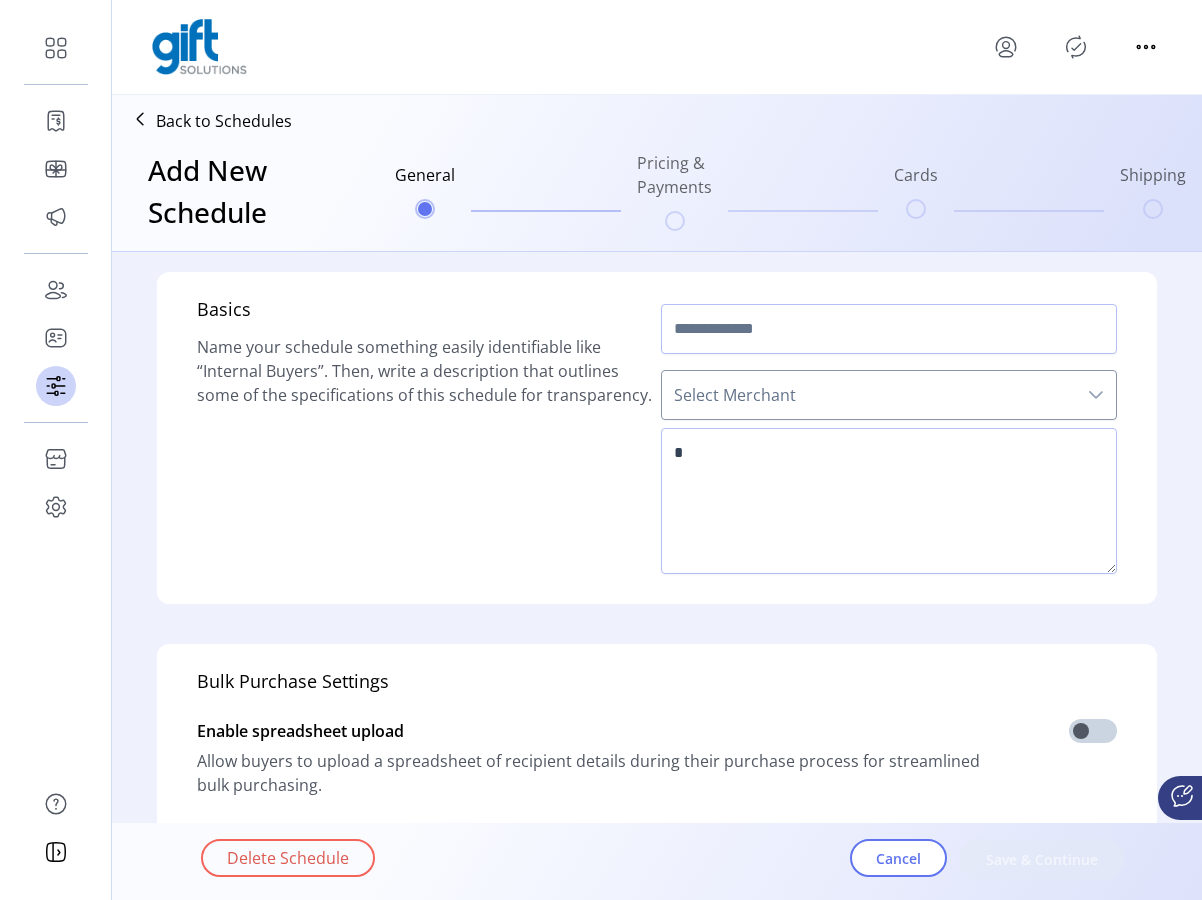 scroll, scrollTop: 526, scrollLeft: 0, axis: vertical 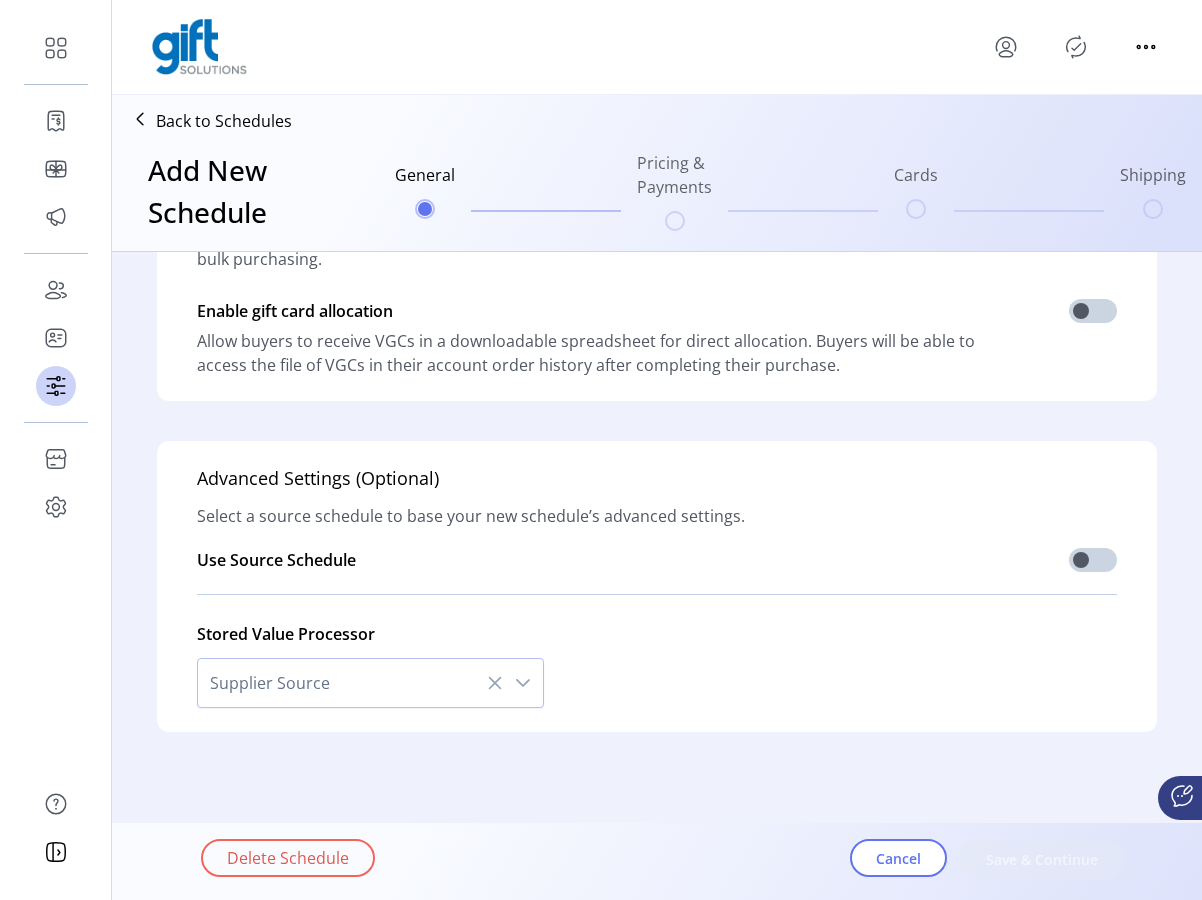 type on "**********" 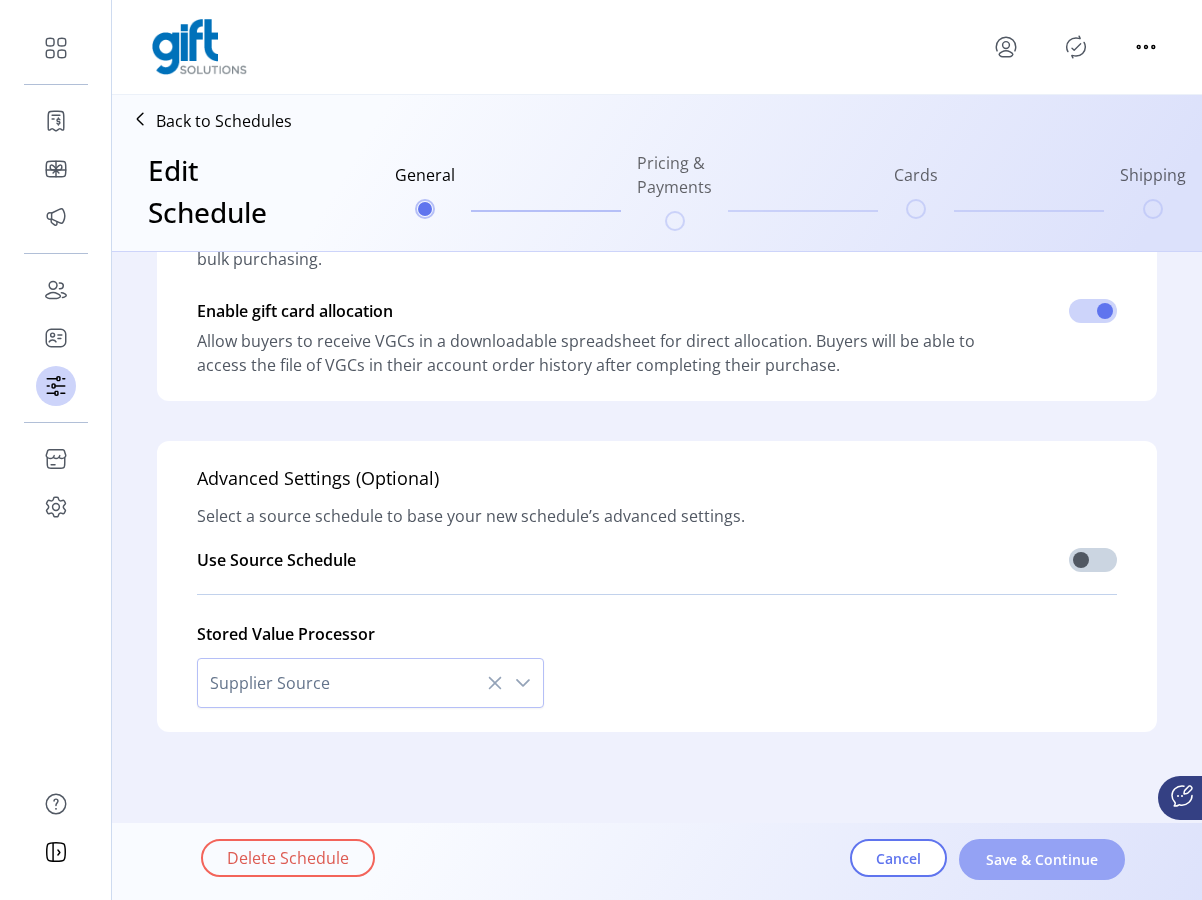 click on "Save & Continue" 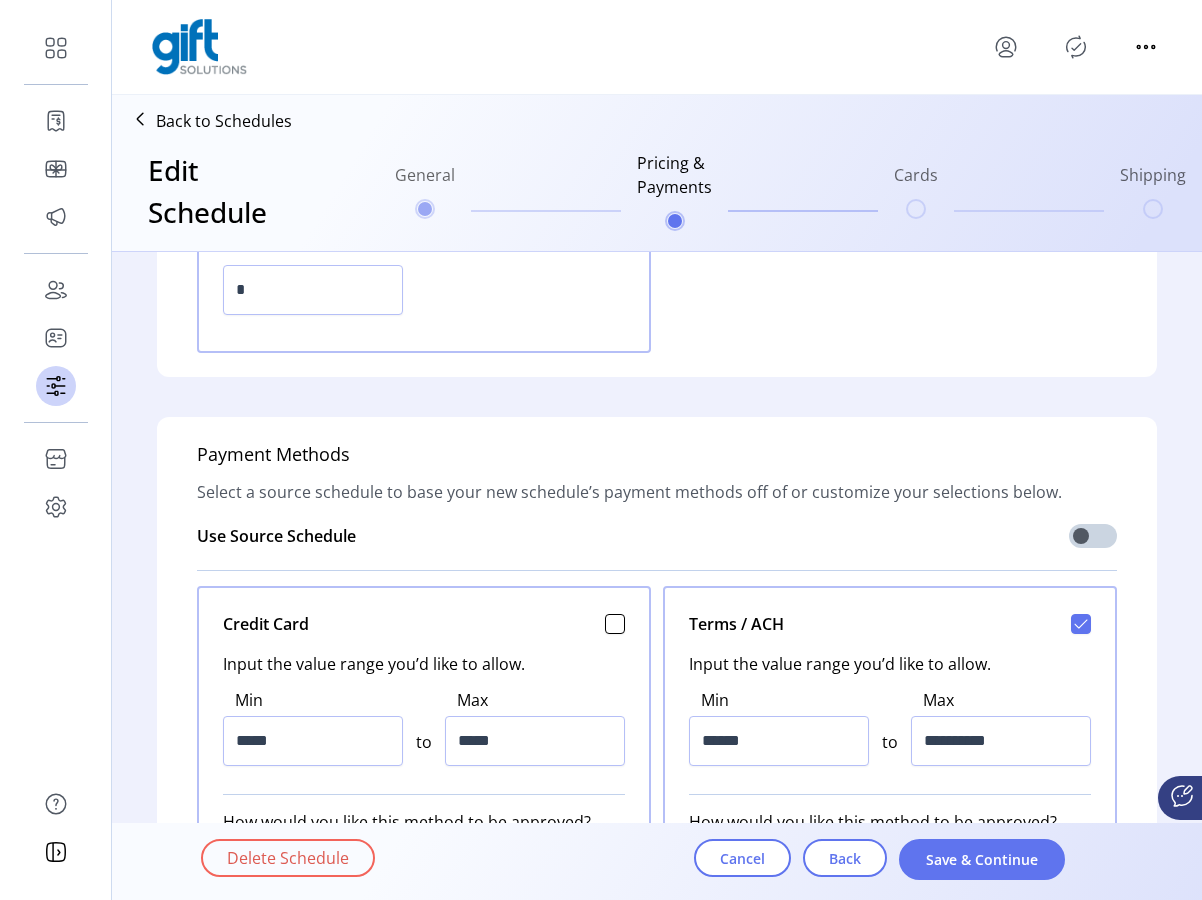 click on "Save & Continue" 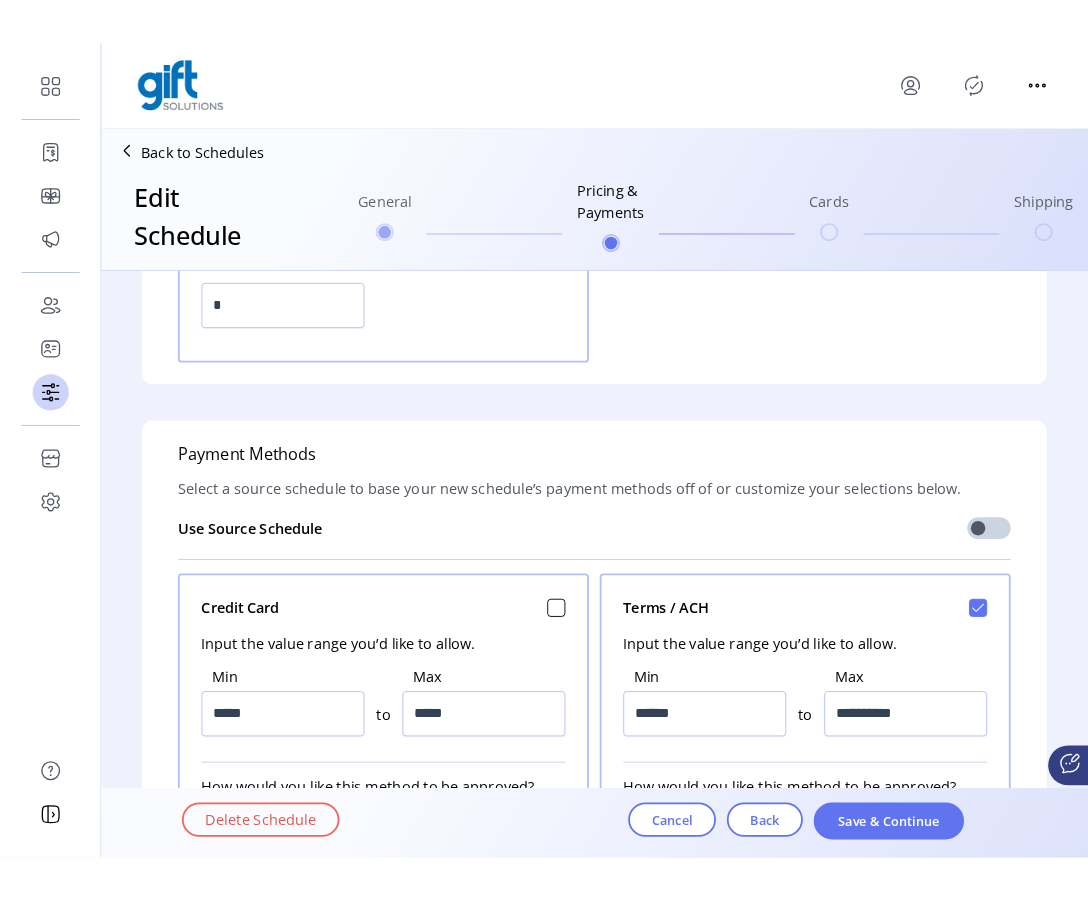 scroll, scrollTop: 0, scrollLeft: 0, axis: both 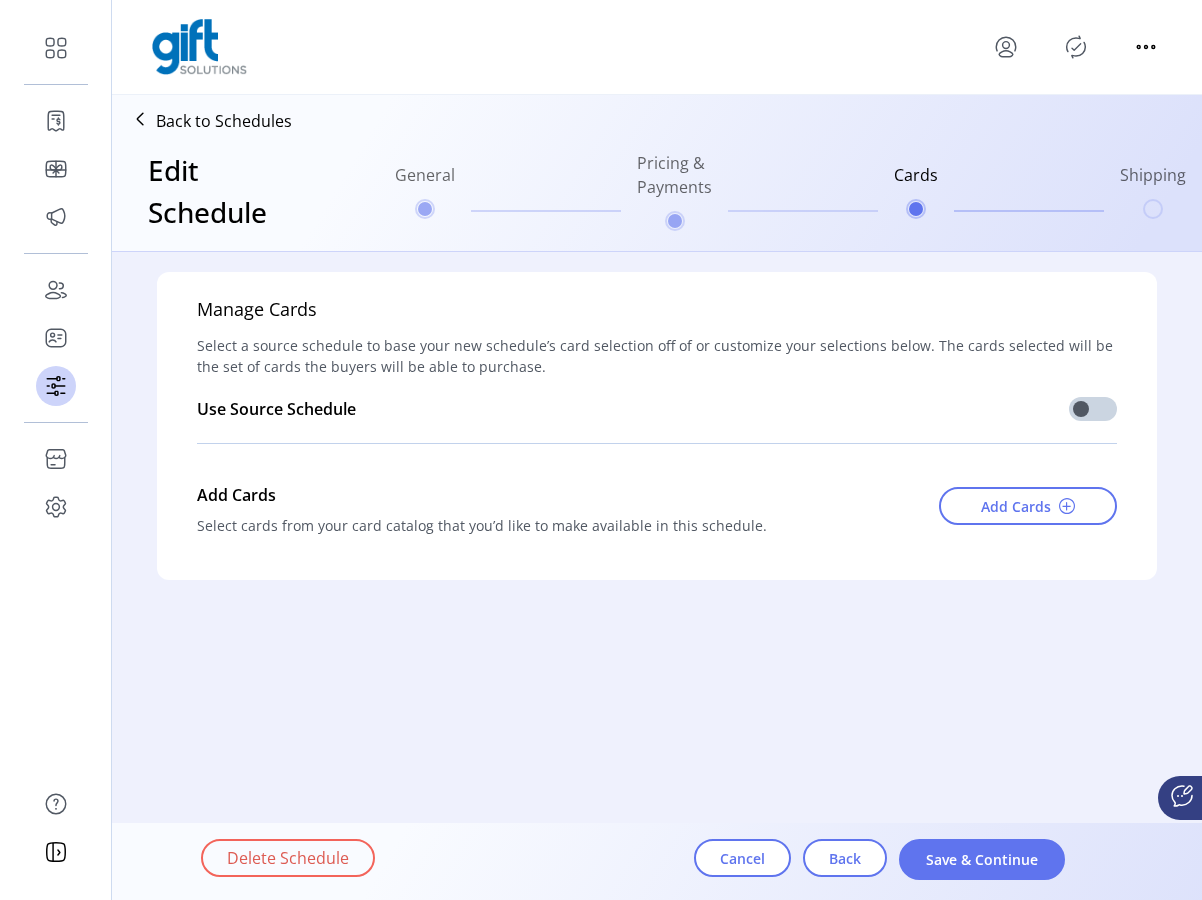 click on "Save & Continue" 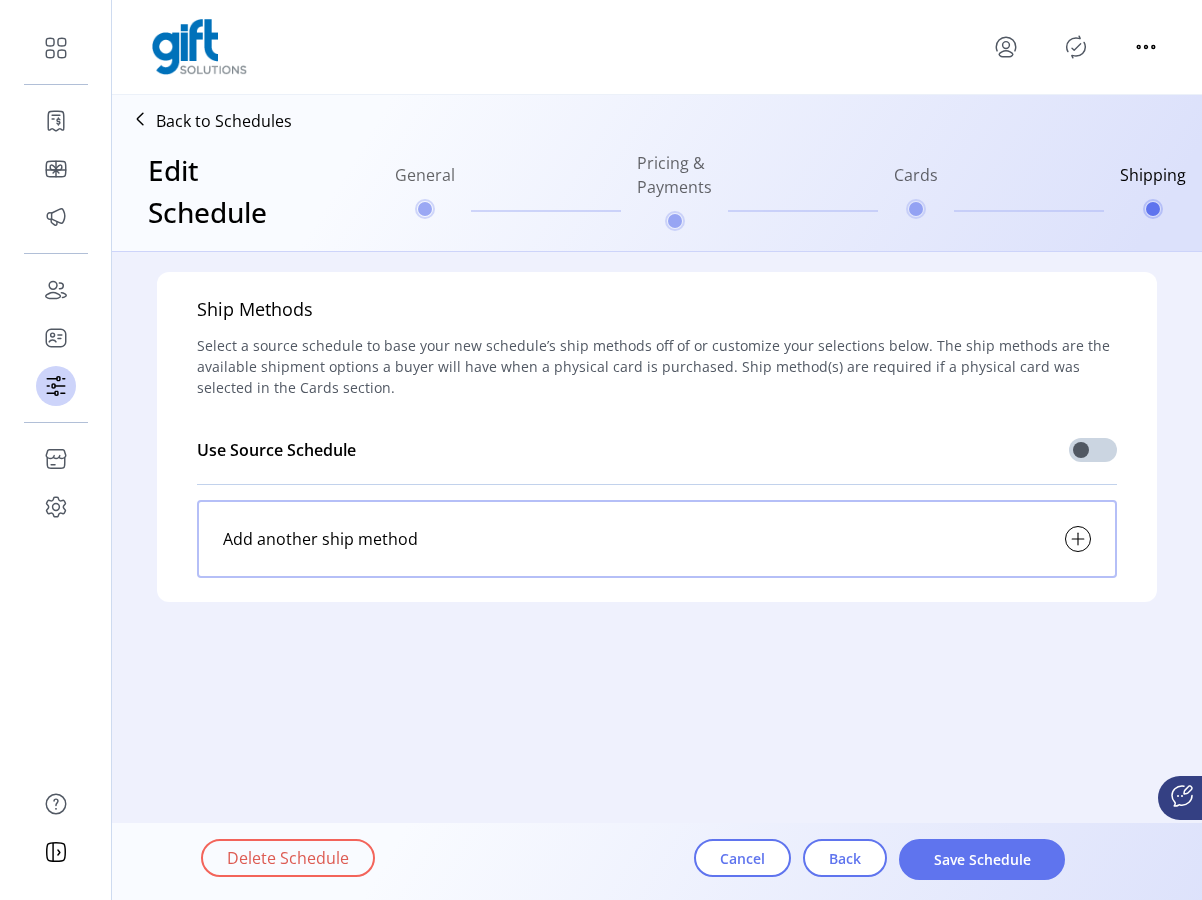 click on "Save Schedule" 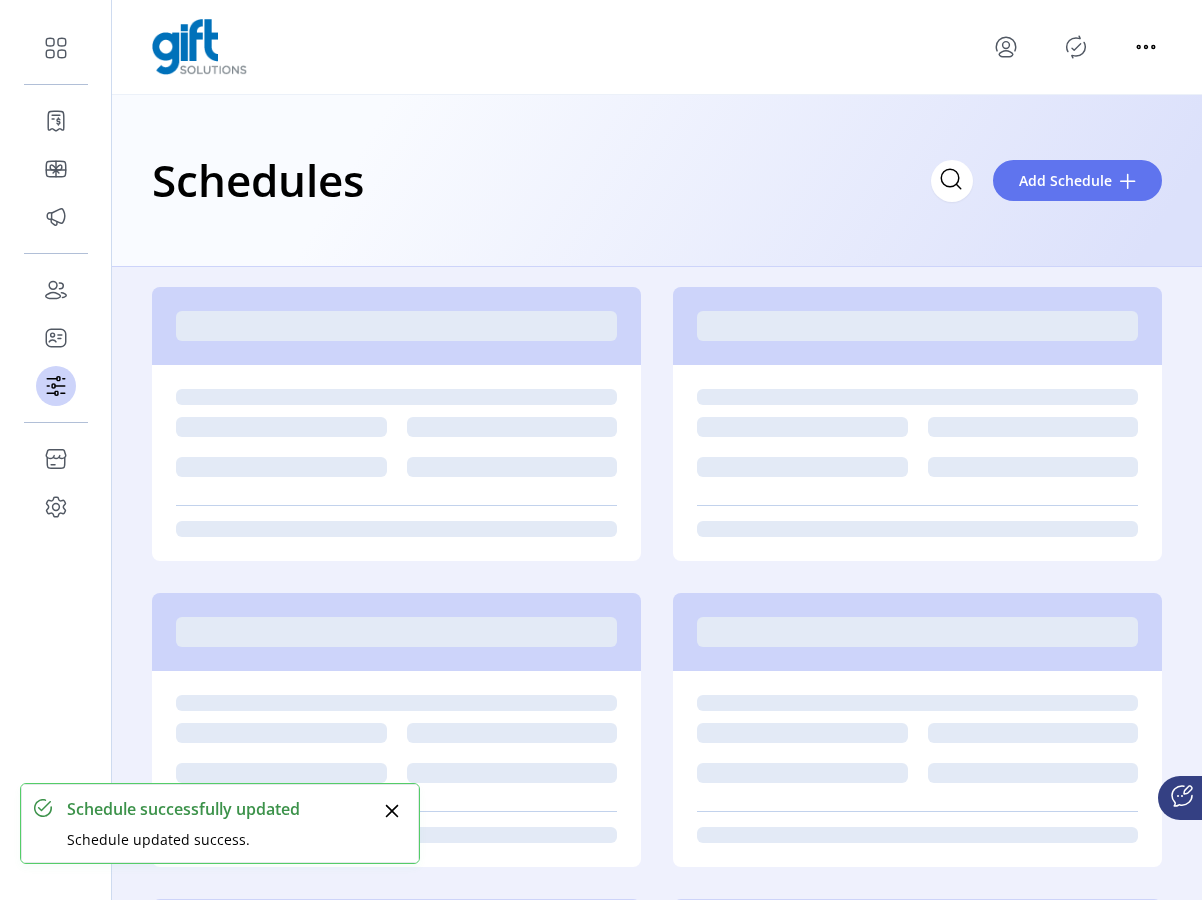 click 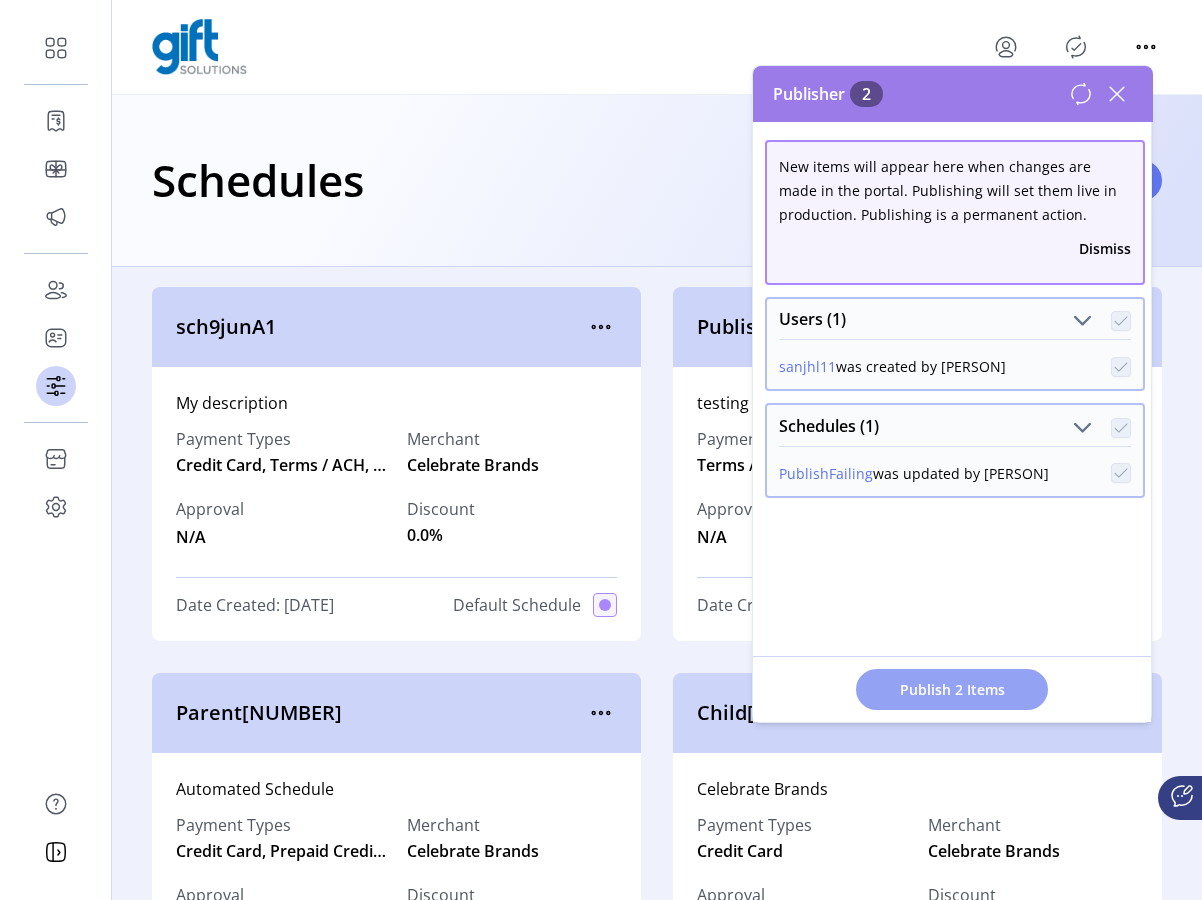 click on "Publish 2 Items" at bounding box center [952, 689] 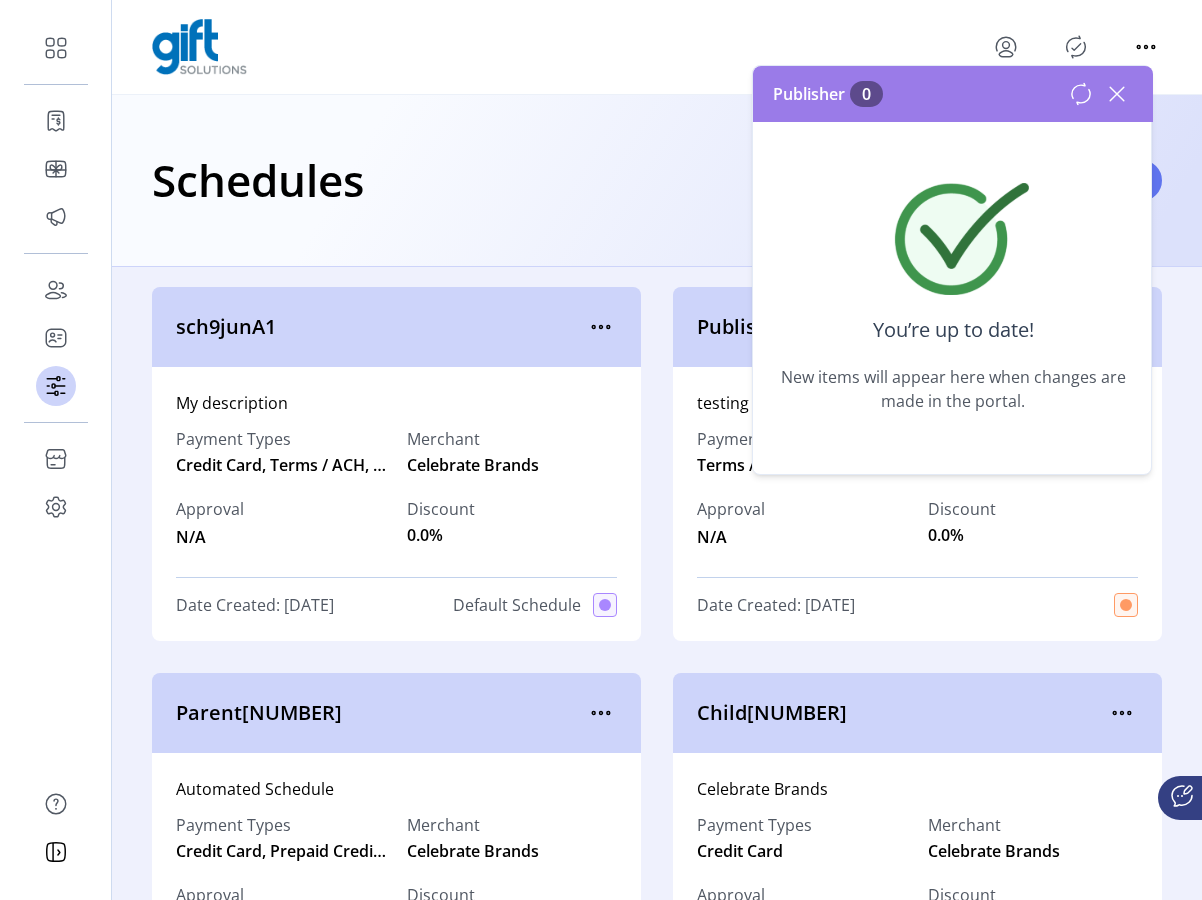 click on "Schedules
Add Schedule" 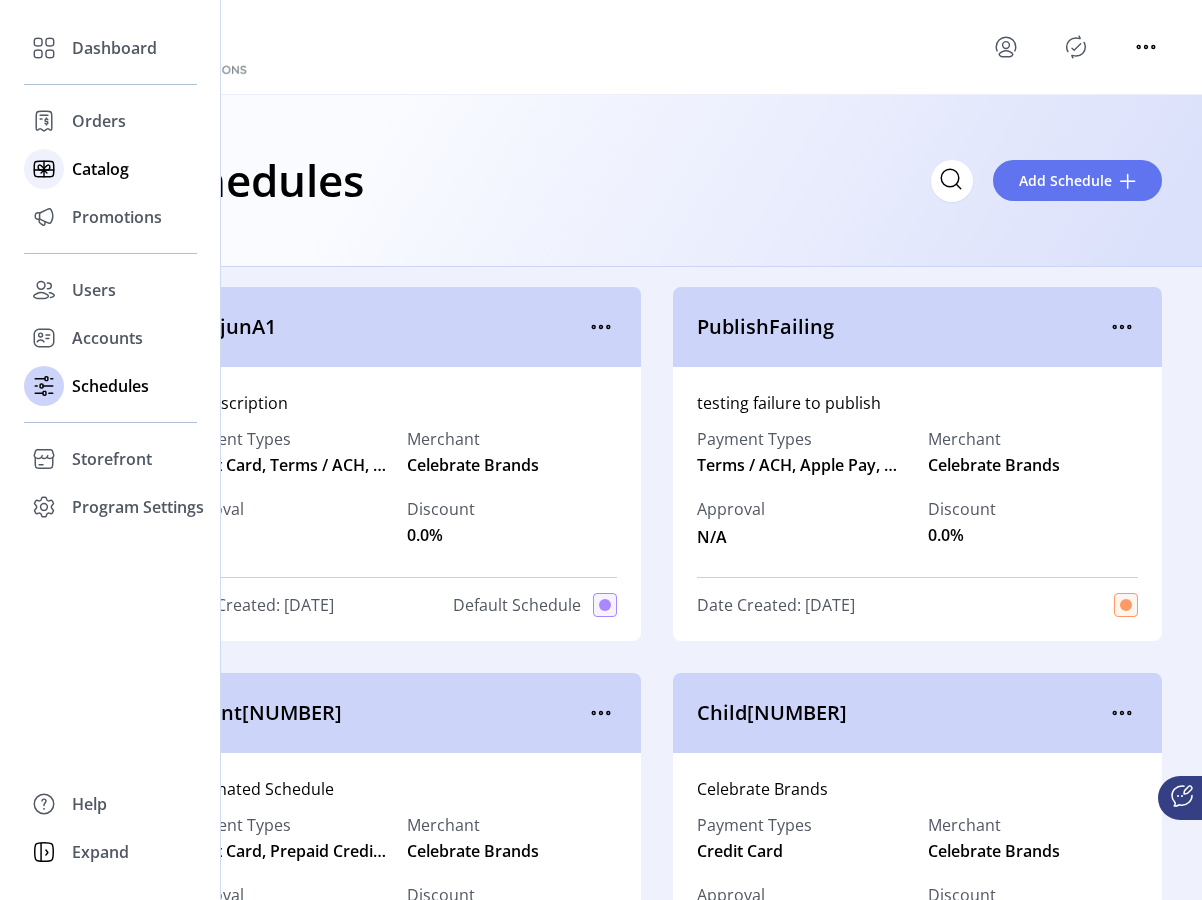 click on "Catalog" 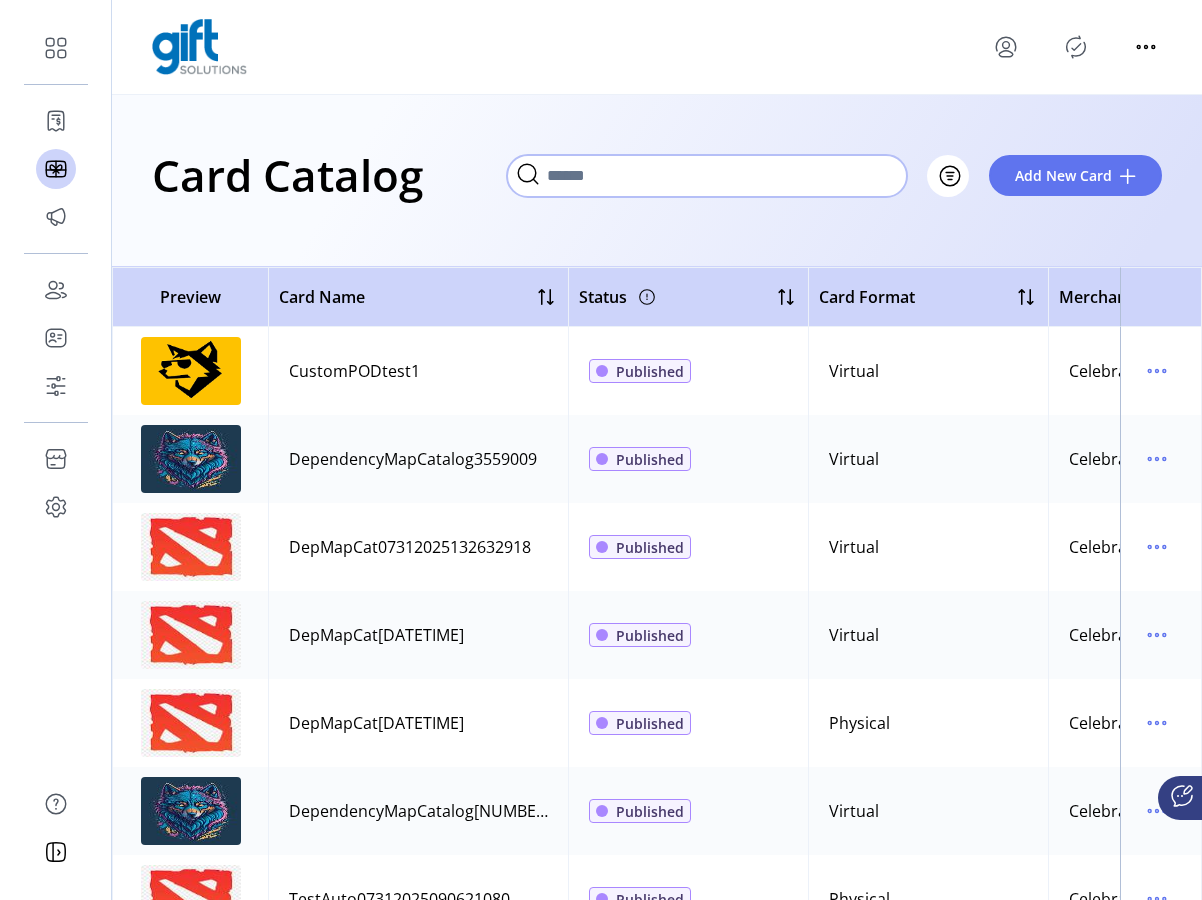 click 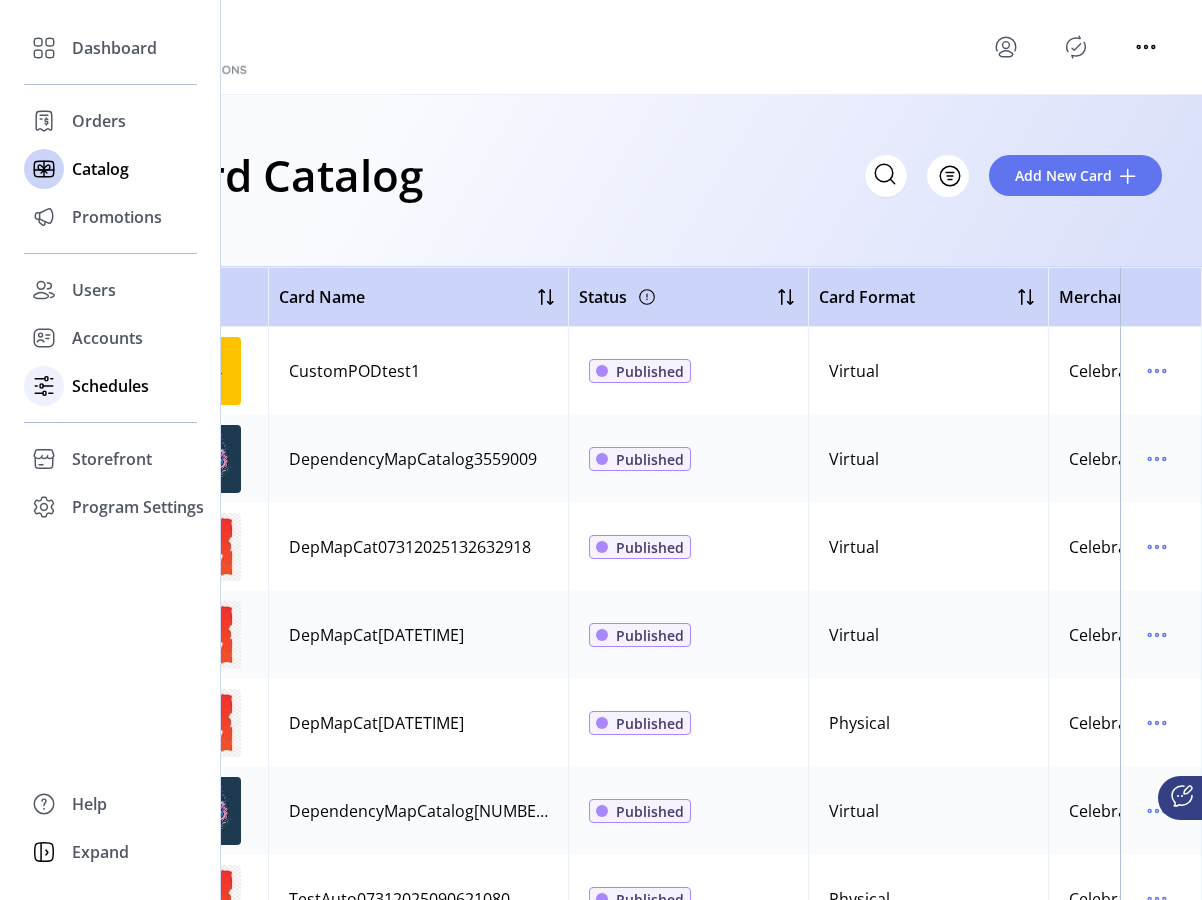 click on "Schedules" 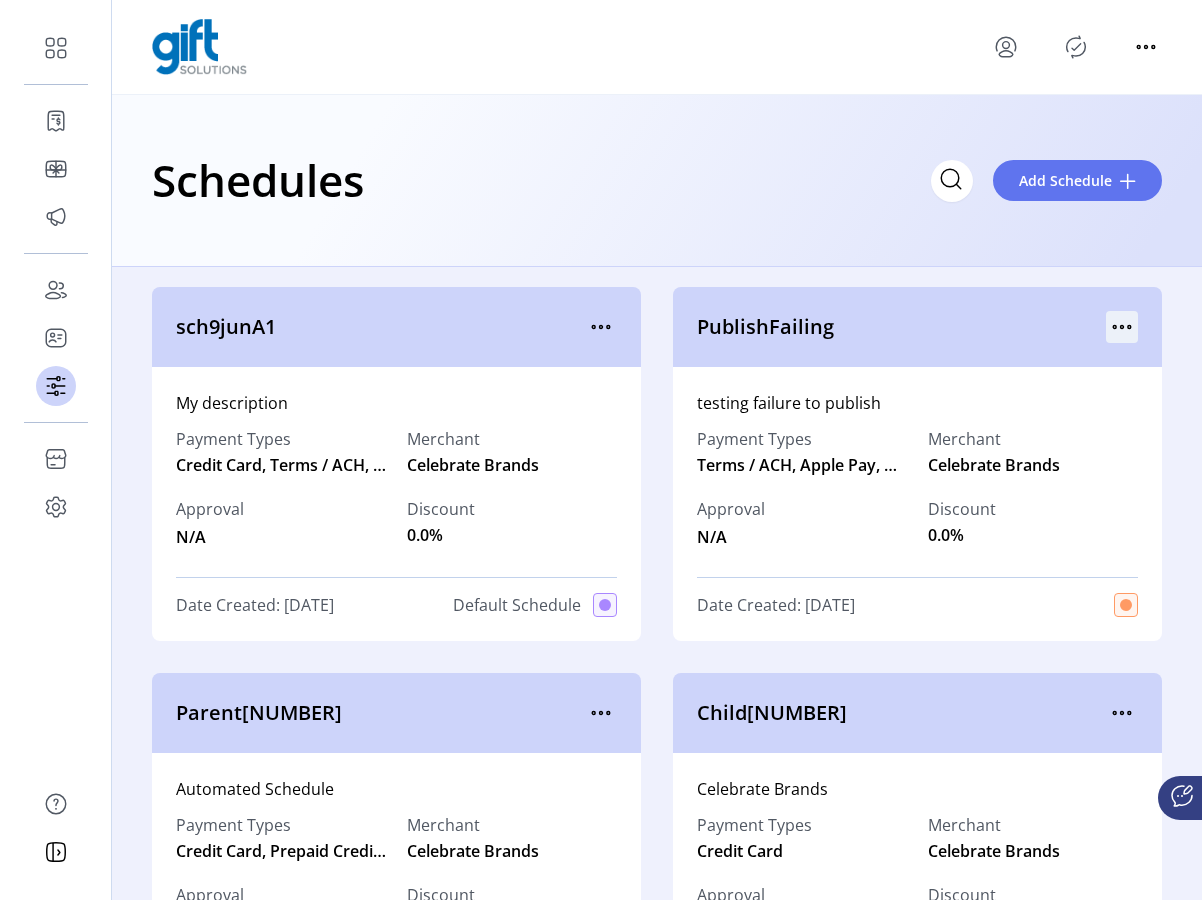 click 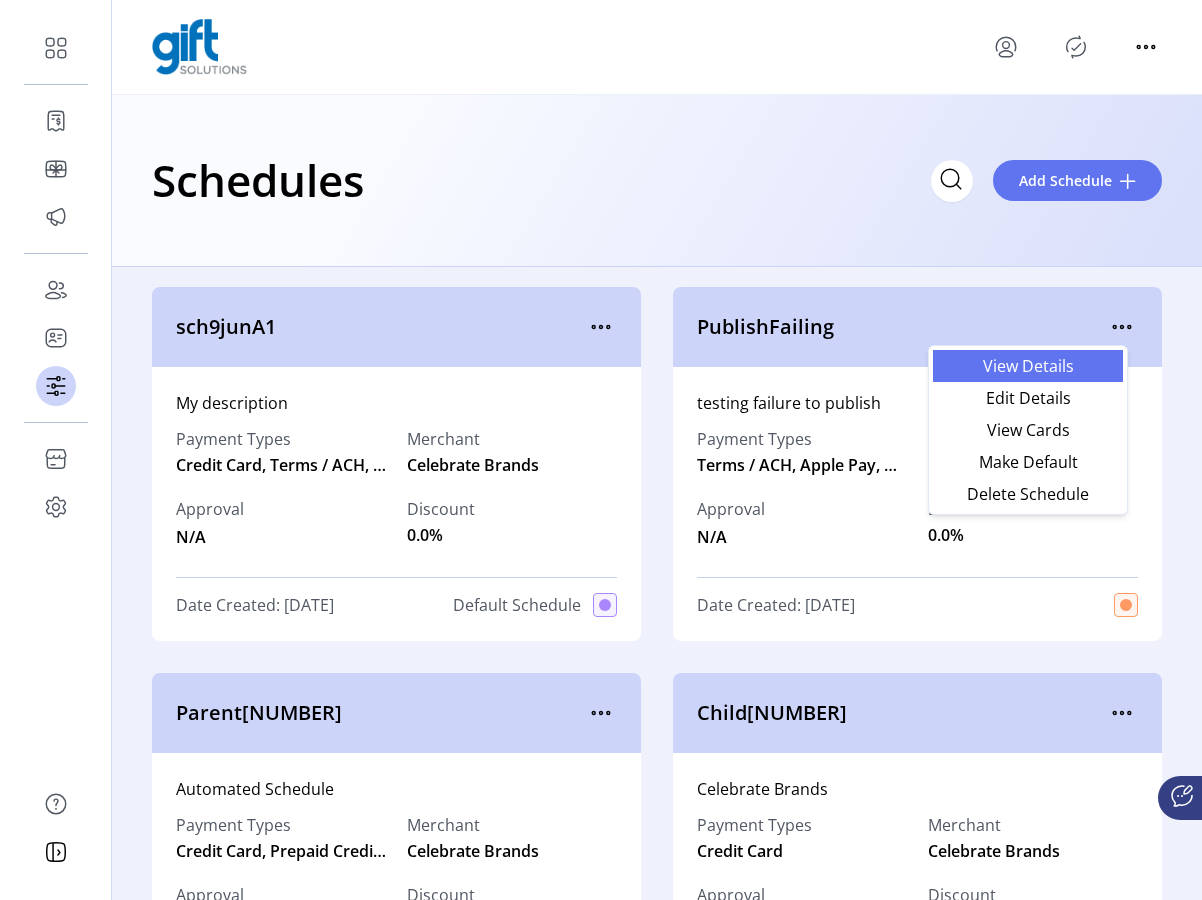 click on "View Details" at bounding box center (1028, 366) 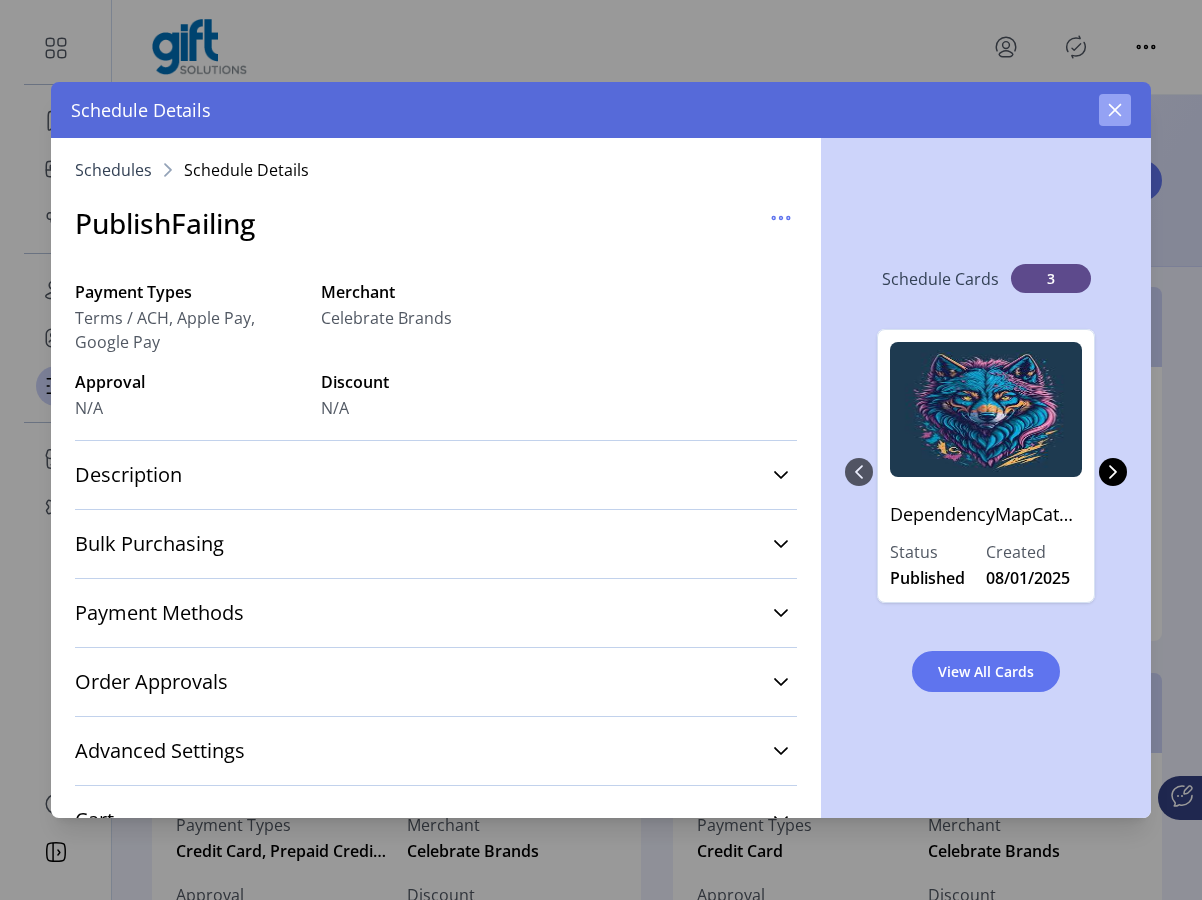 click 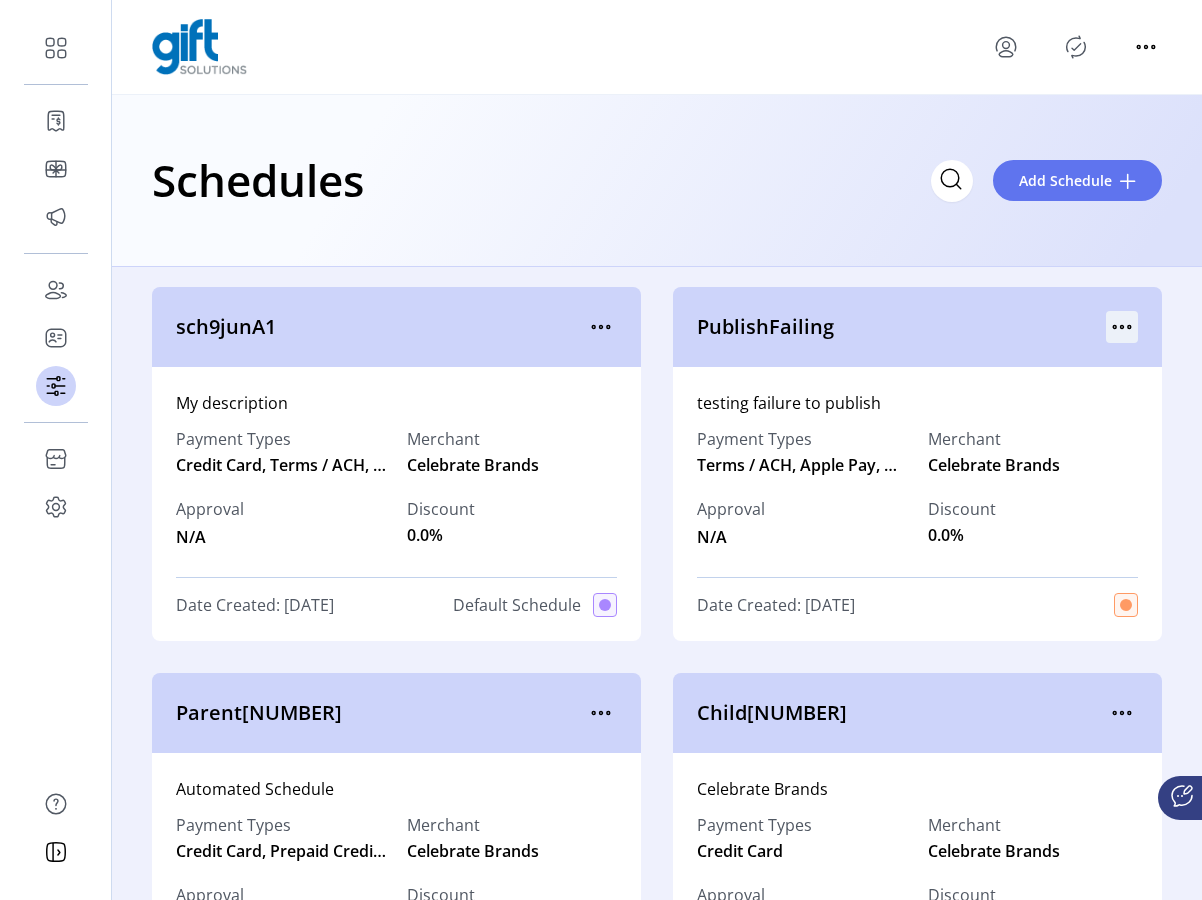 click 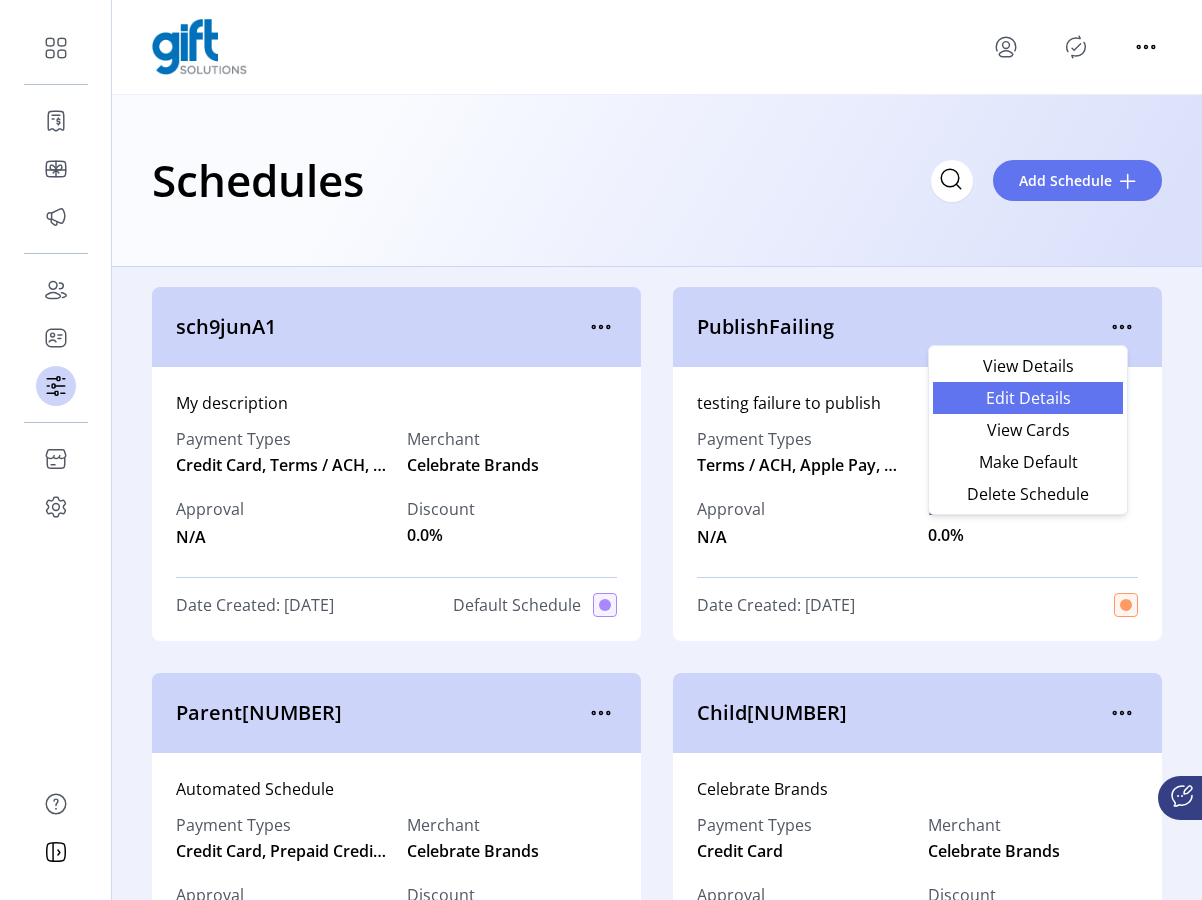 click on "Edit Details" at bounding box center [1028, 398] 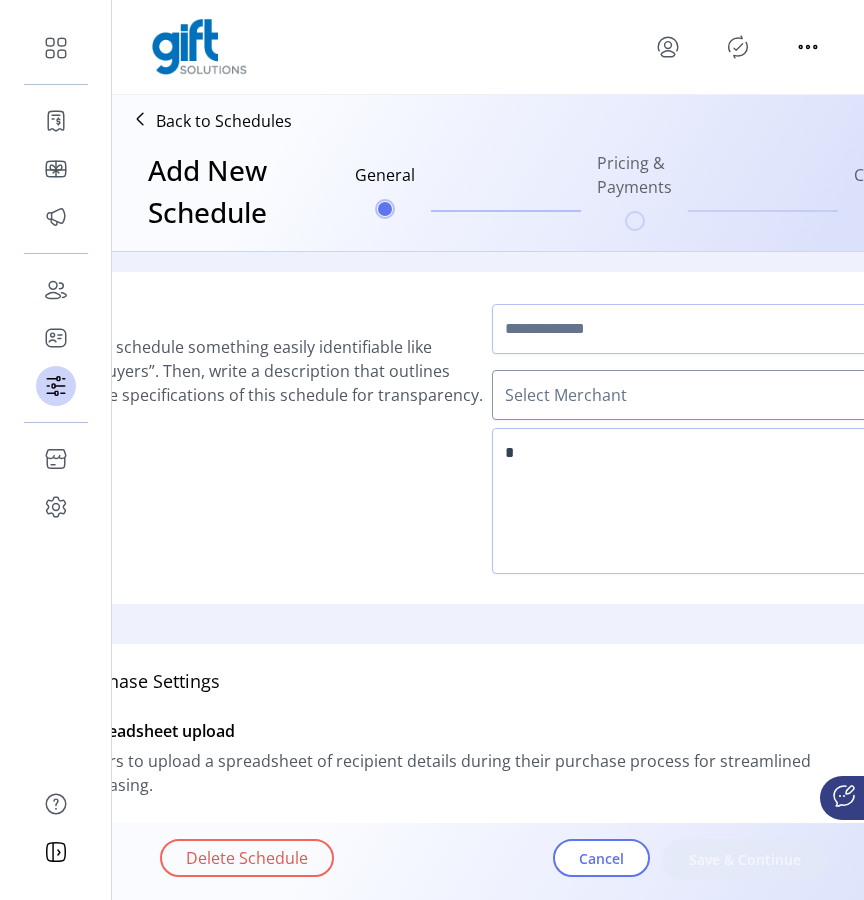 type on "**********" 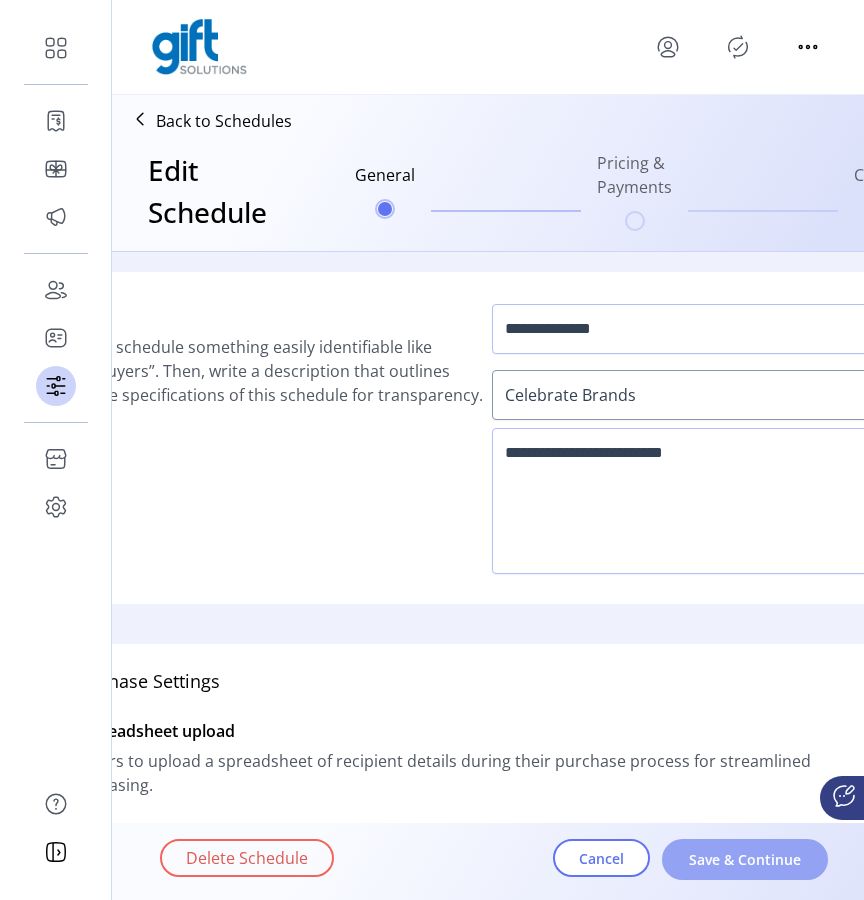click on "Save & Continue" 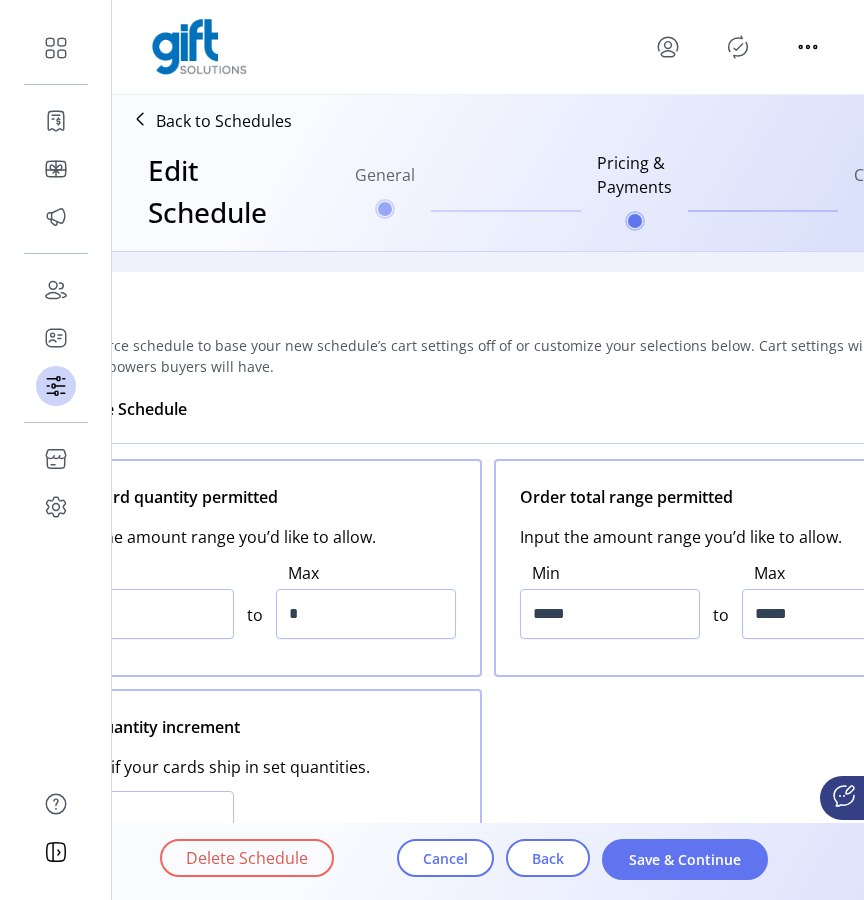 click on "Save & Continue" 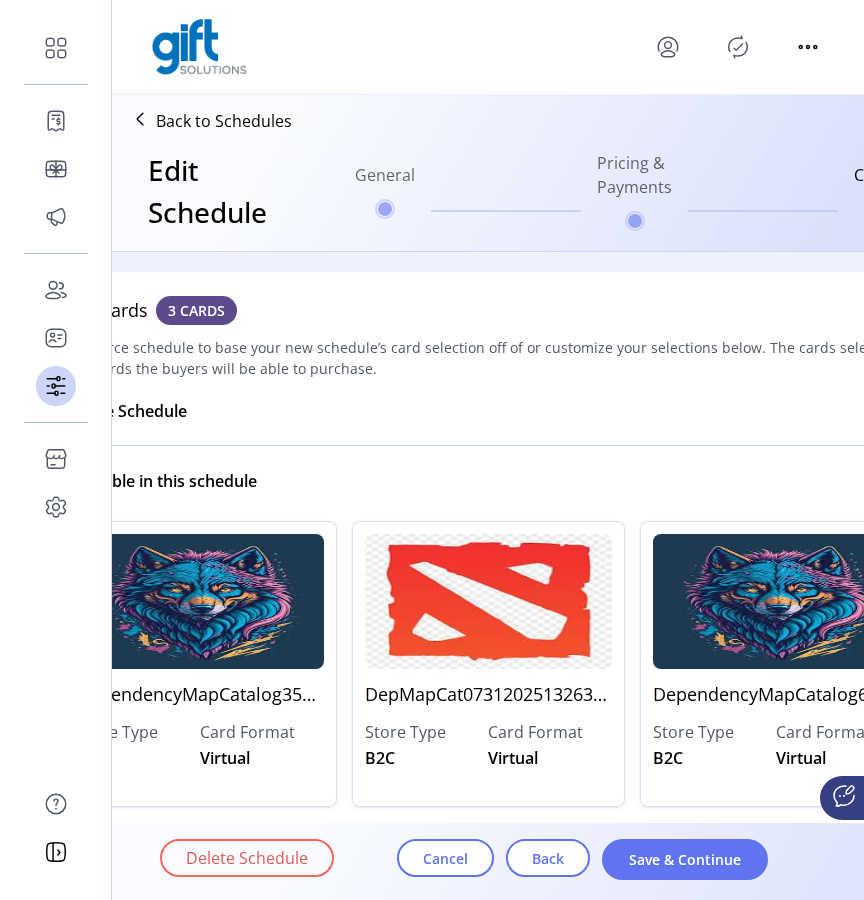 click on "Save & Continue" 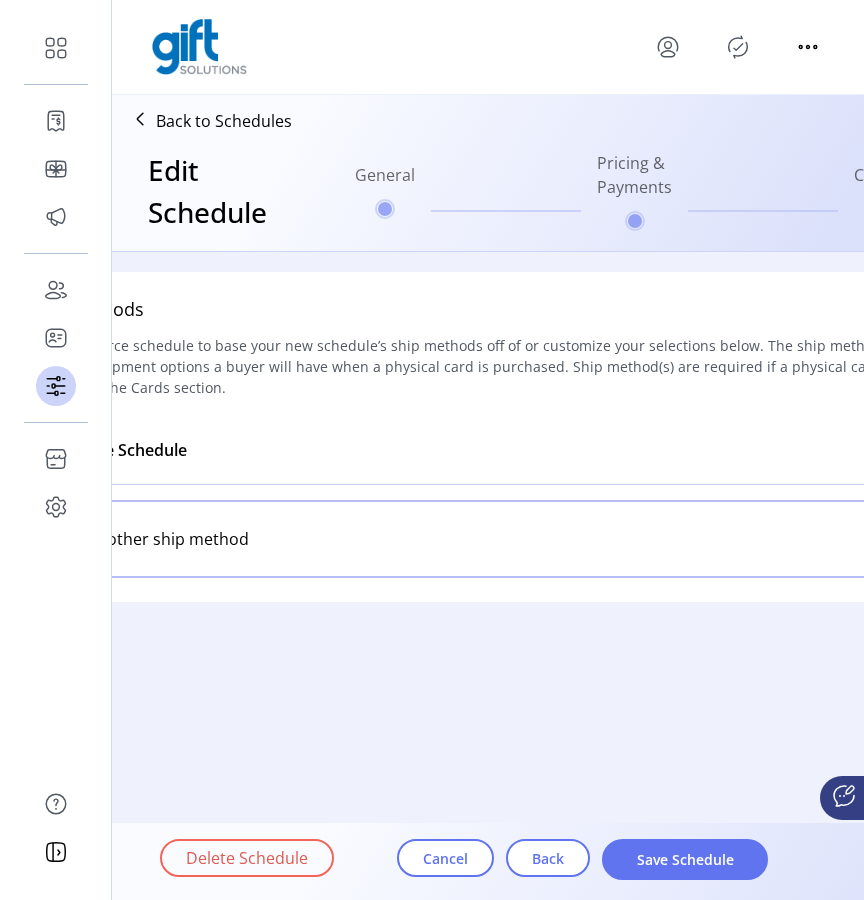 click on "Save Schedule" 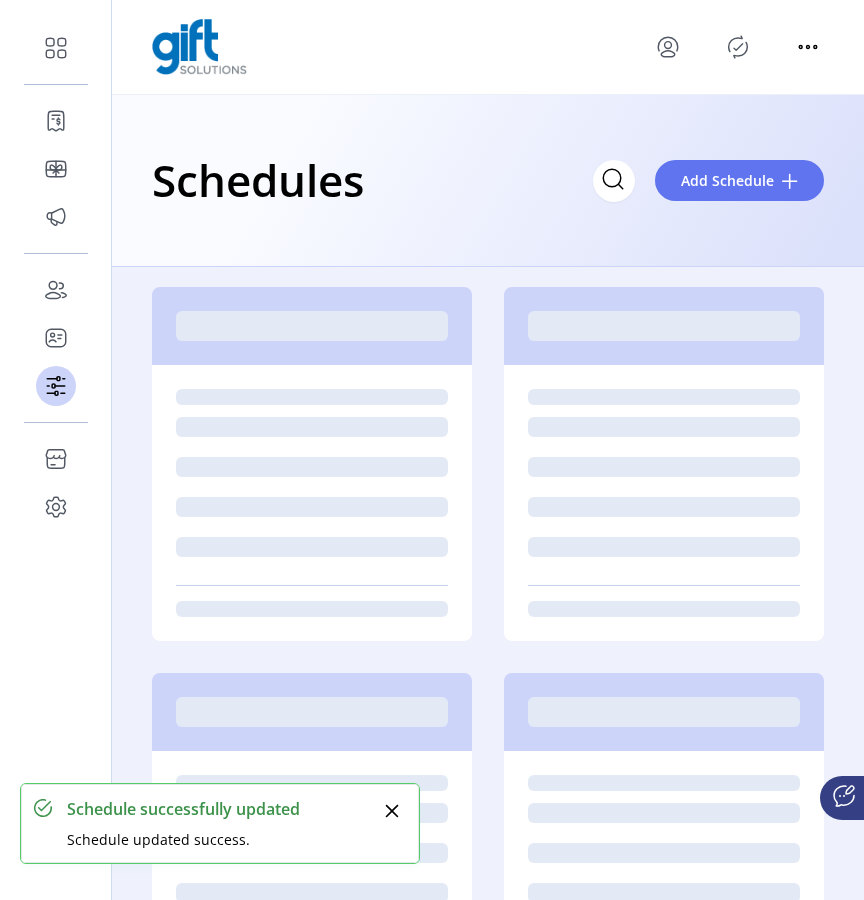 click 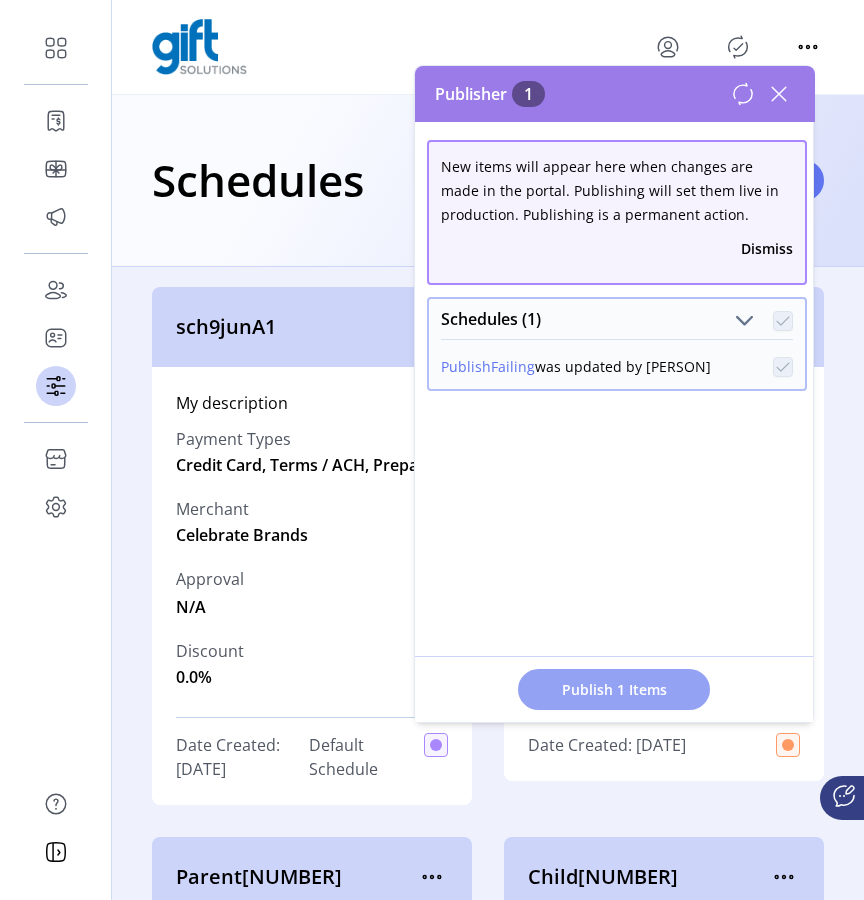 click on "Publish 1 Items" at bounding box center [614, 689] 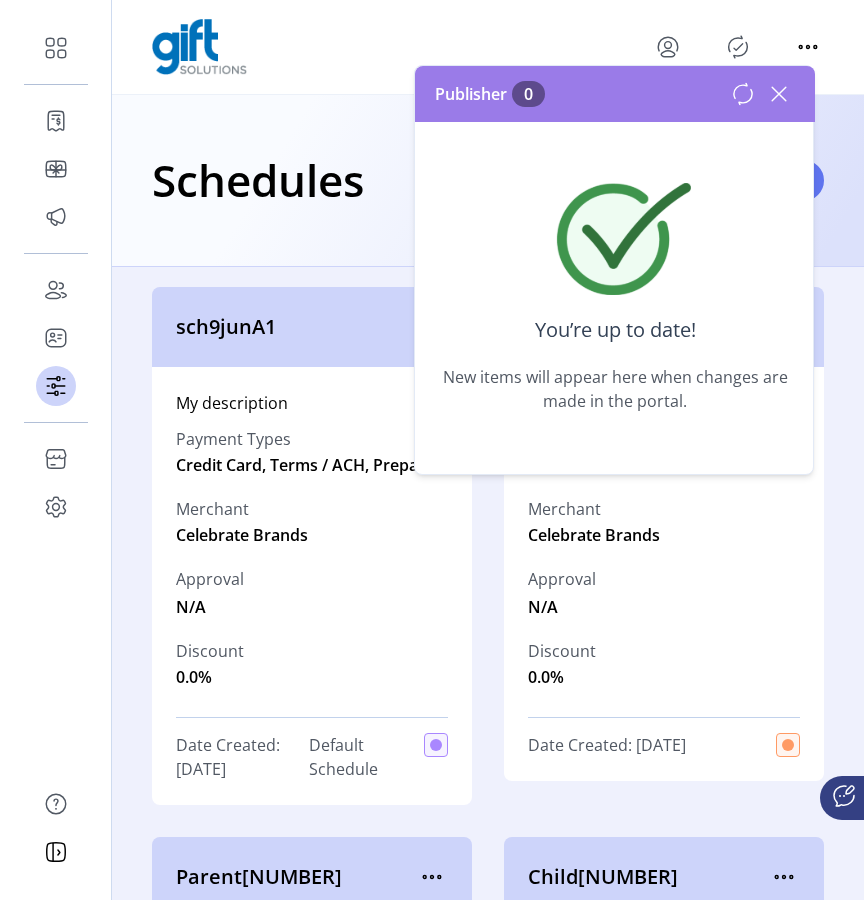 click 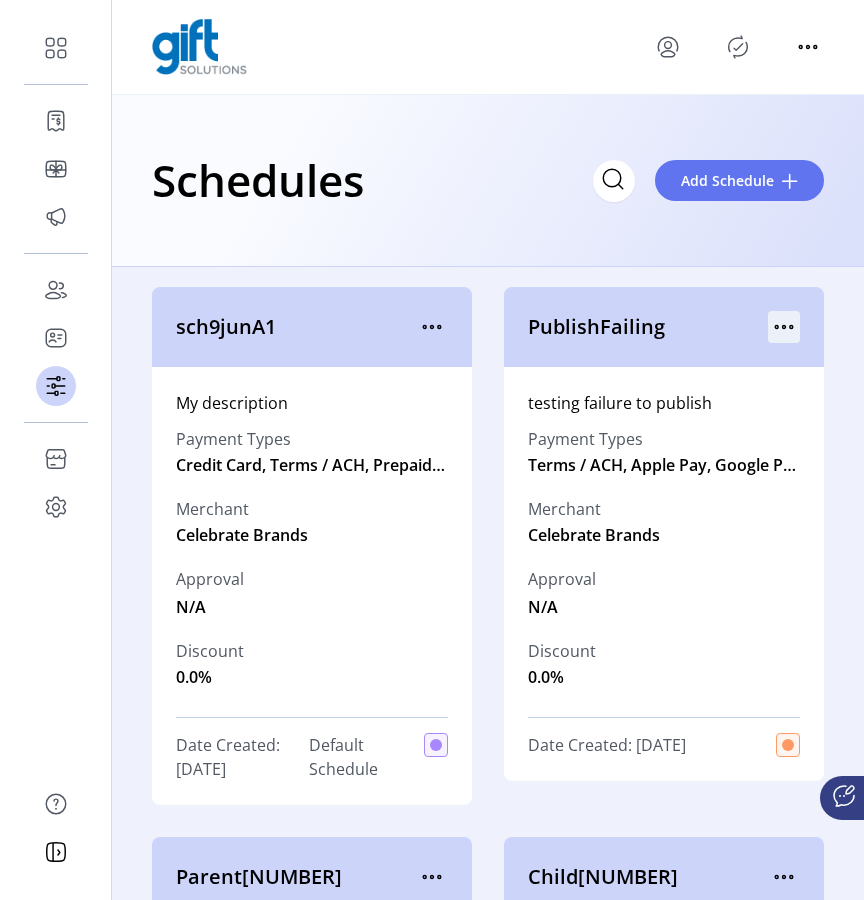 click 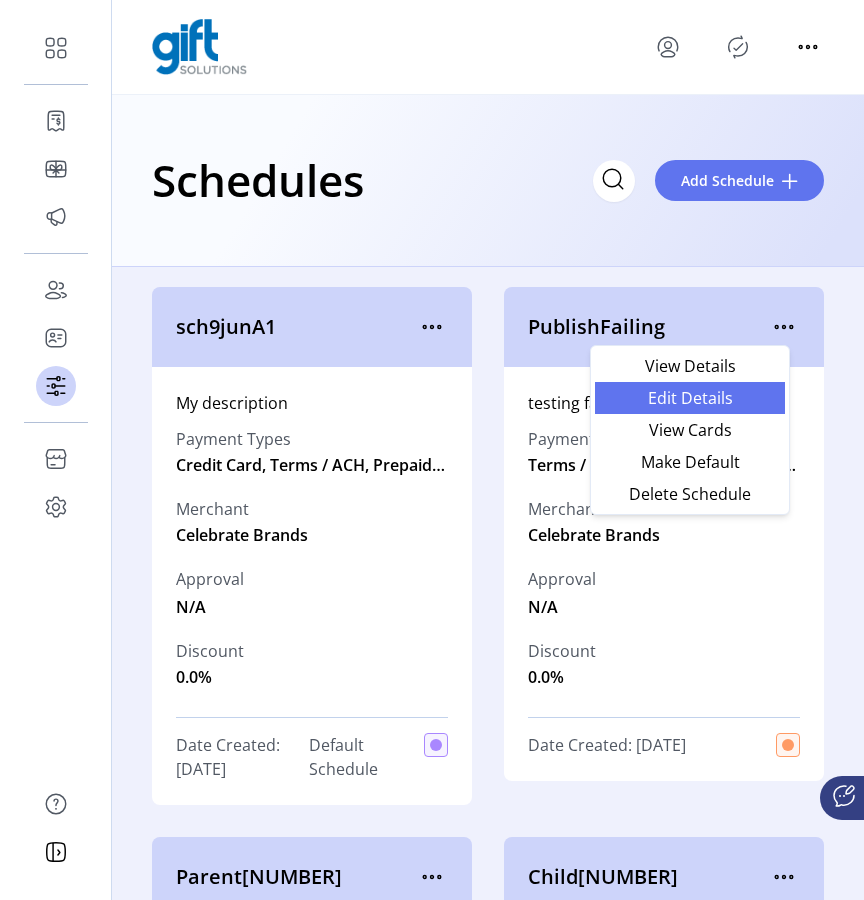 click on "Edit Details" at bounding box center (690, 398) 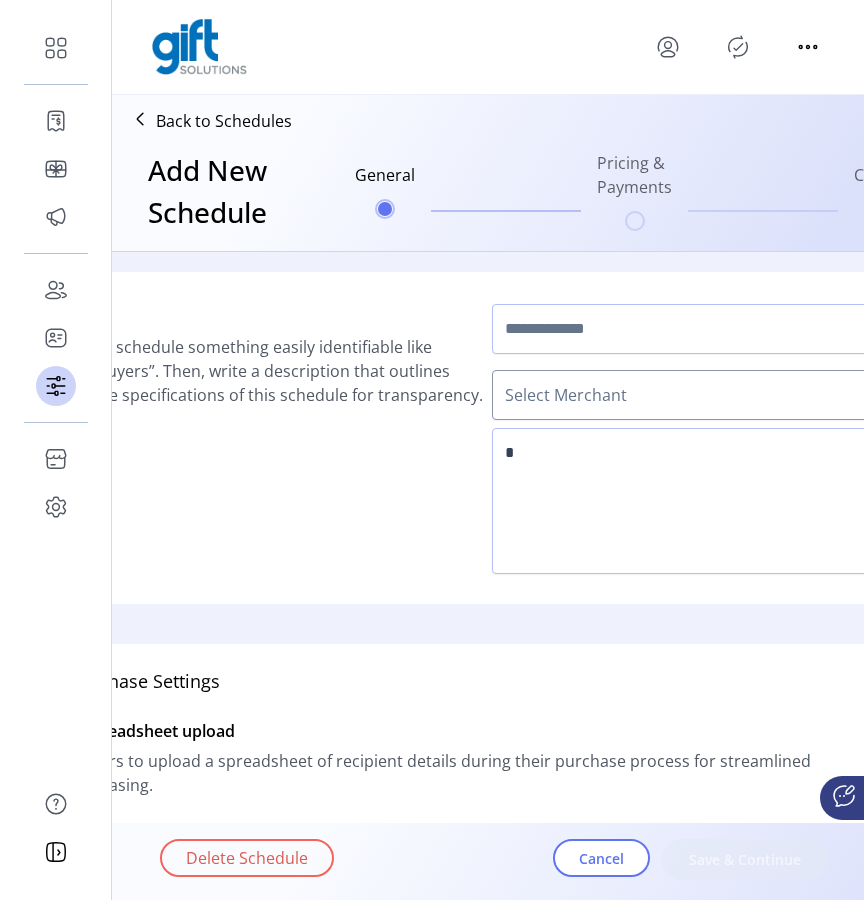 type on "**********" 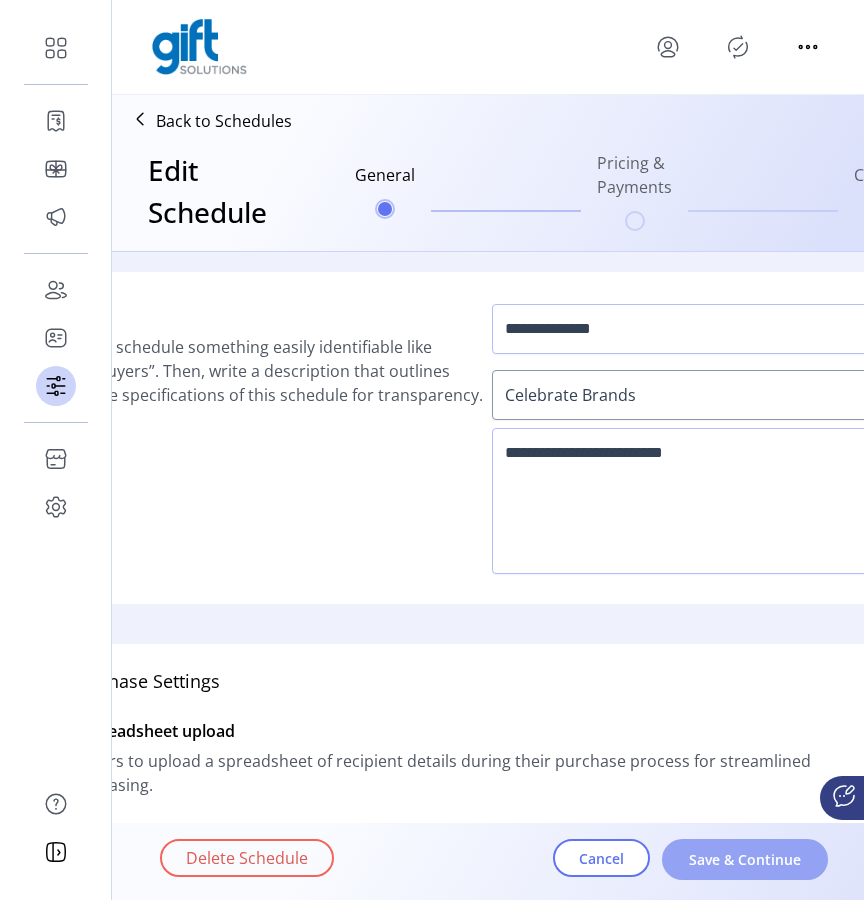 click on "Save & Continue" 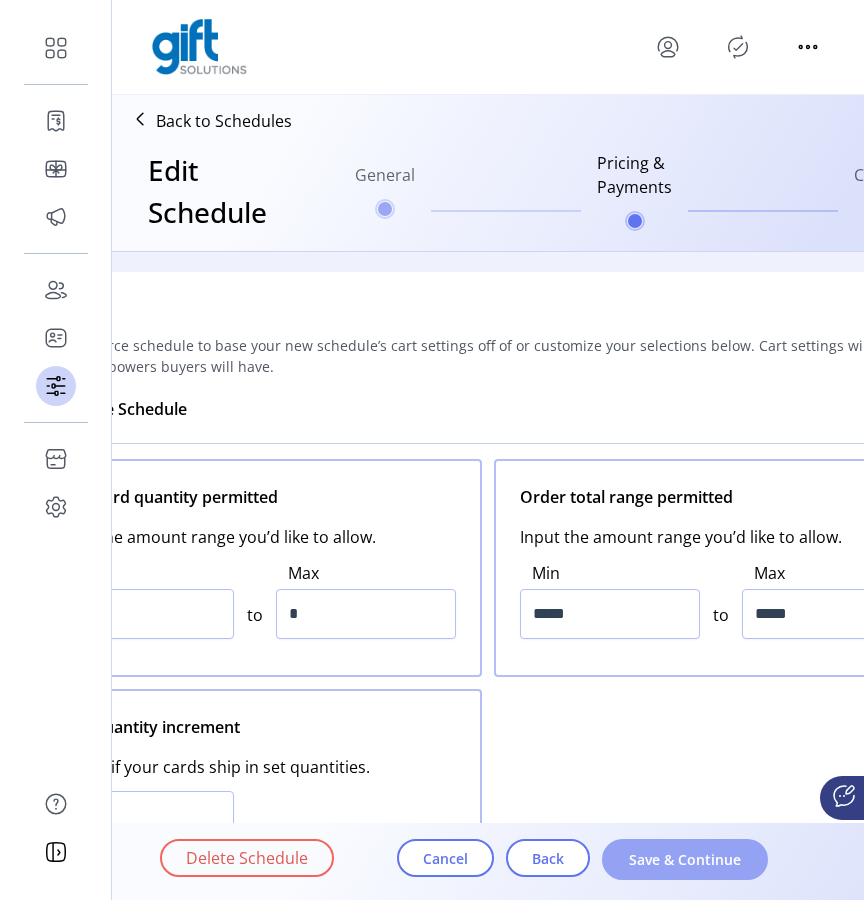 click on "Save & Continue" 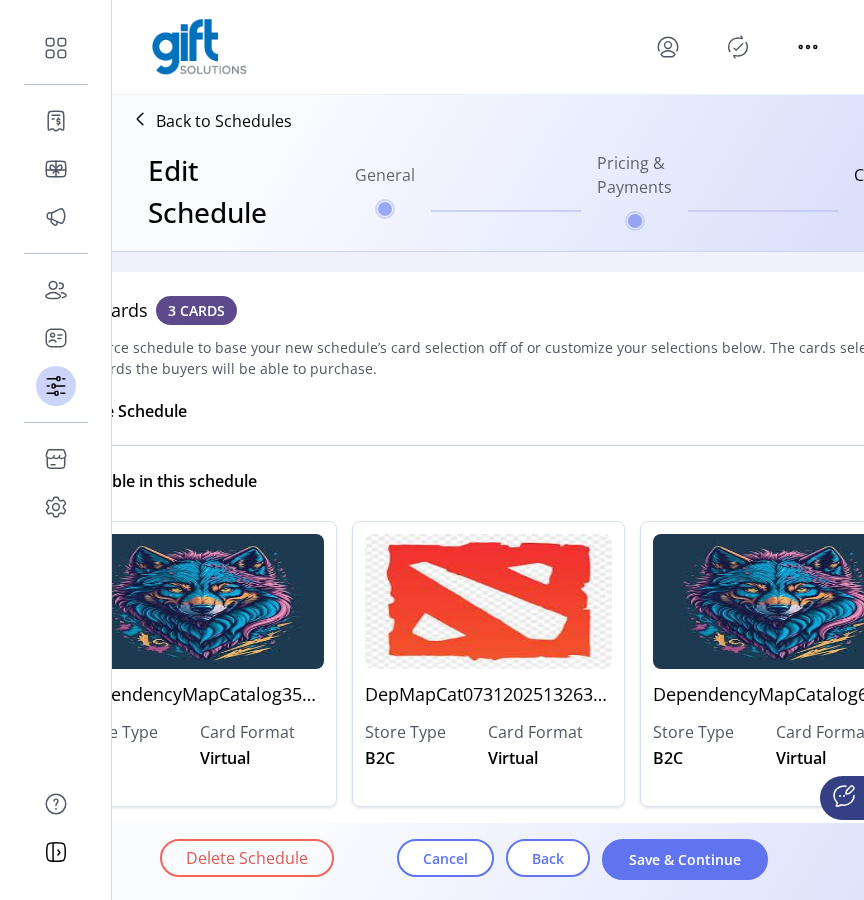 click on "Save & Continue" 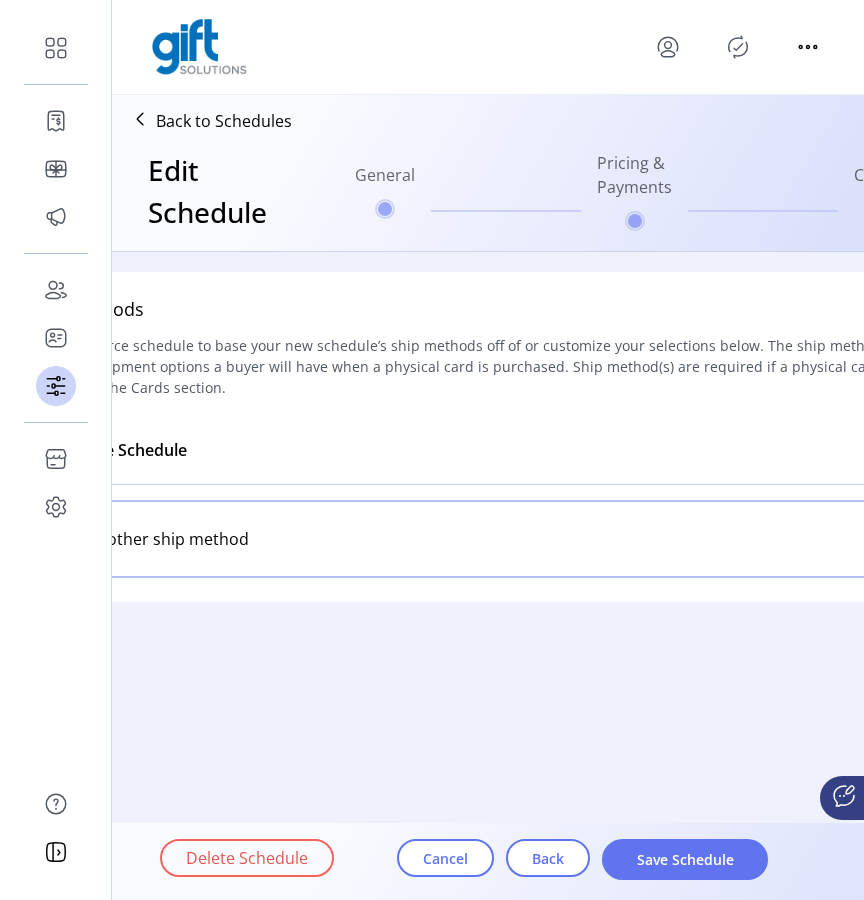 click on "Save Schedule" 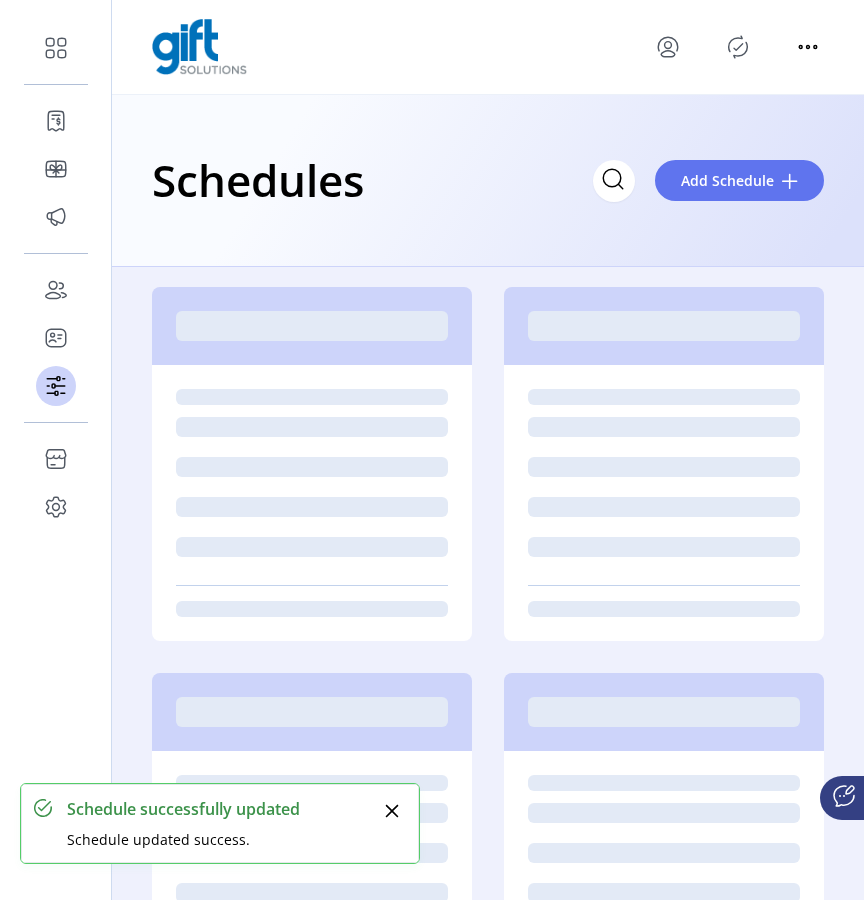 click 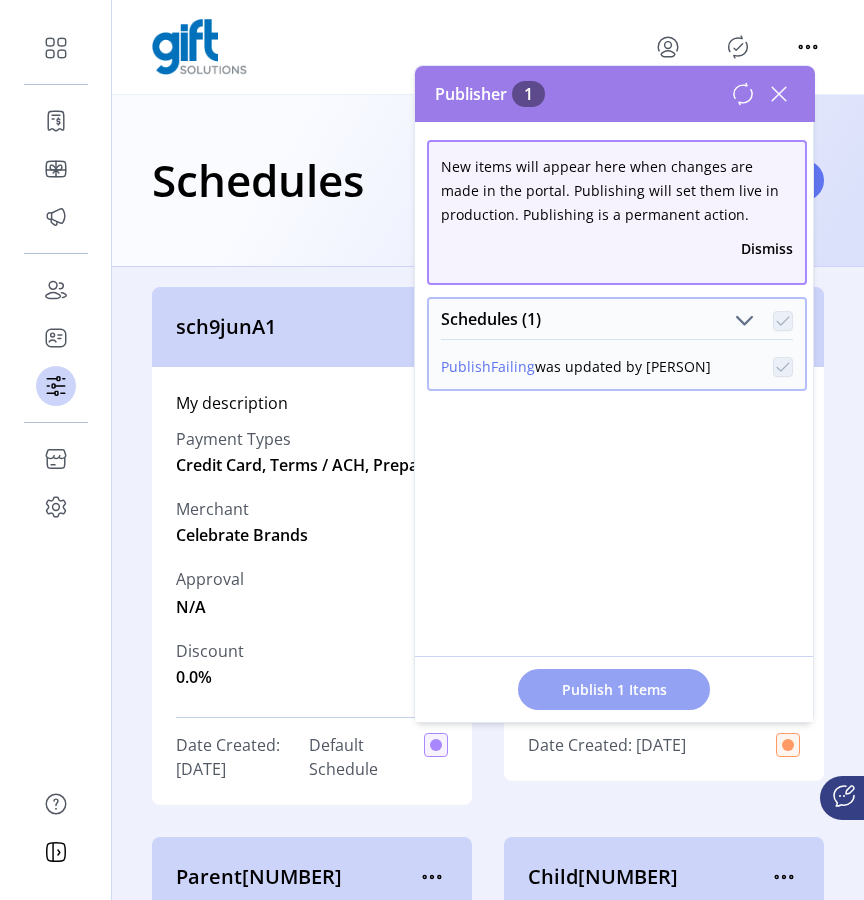 click on "Publish 1 Items" at bounding box center (614, 689) 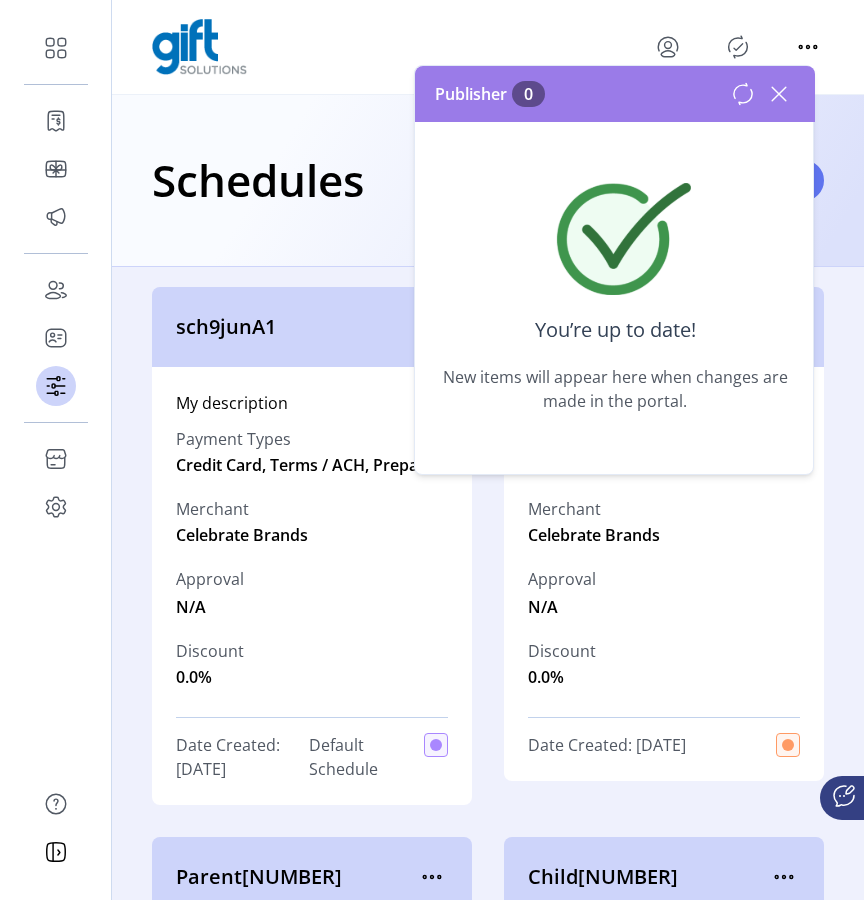 click 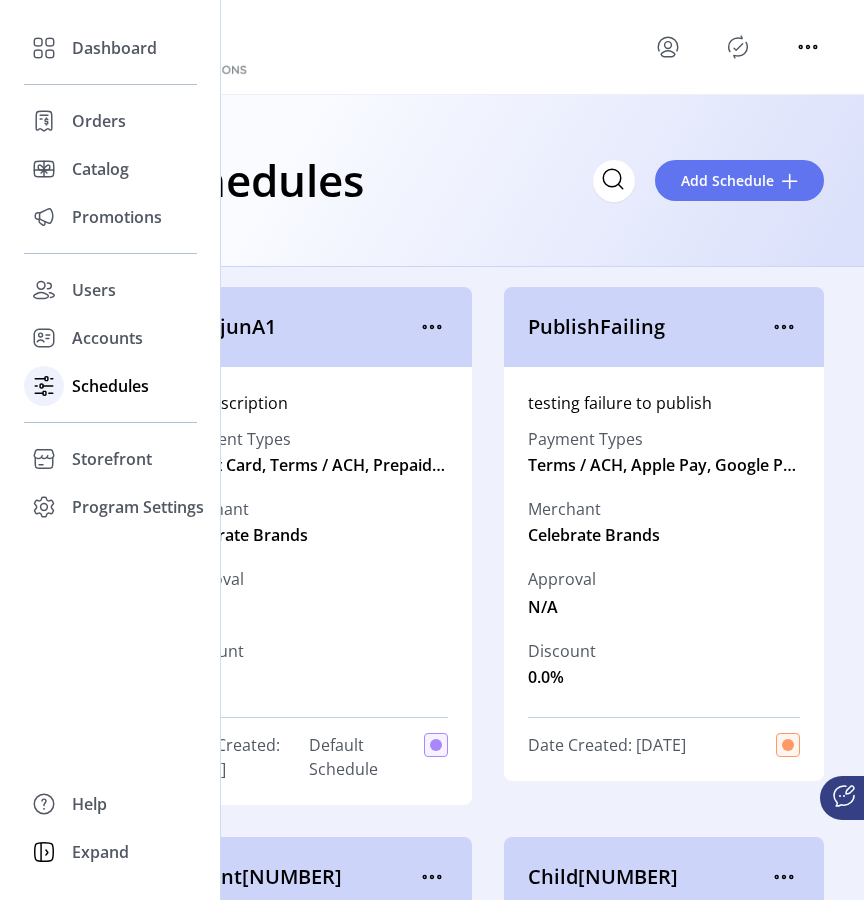 click on "Schedules" 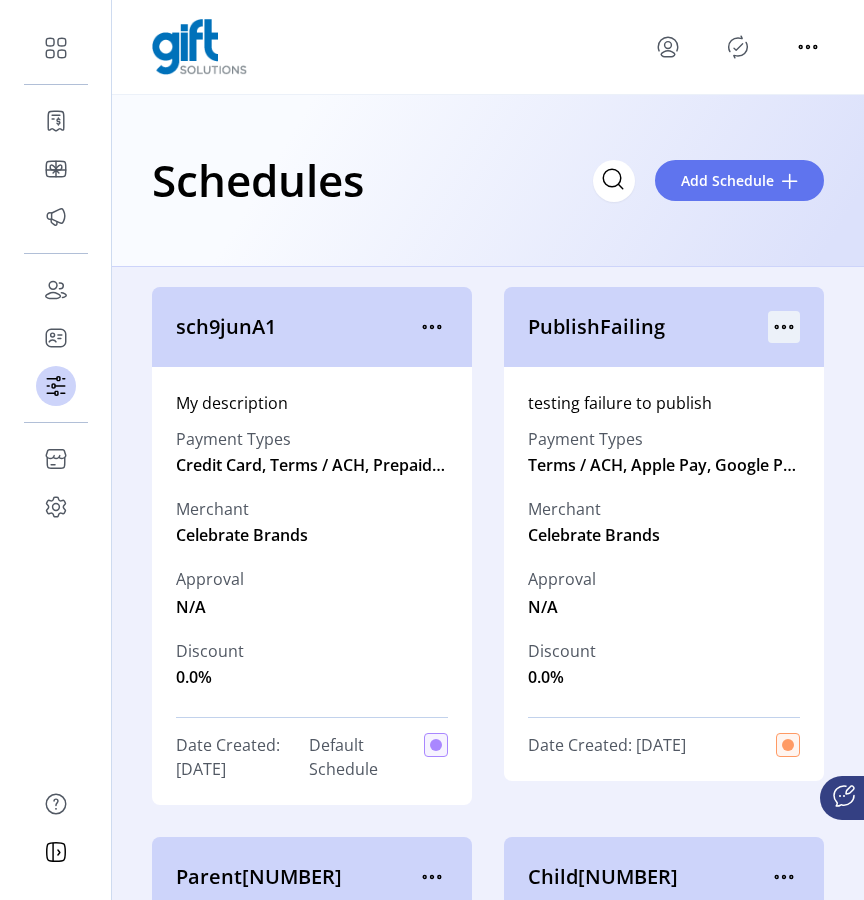 click 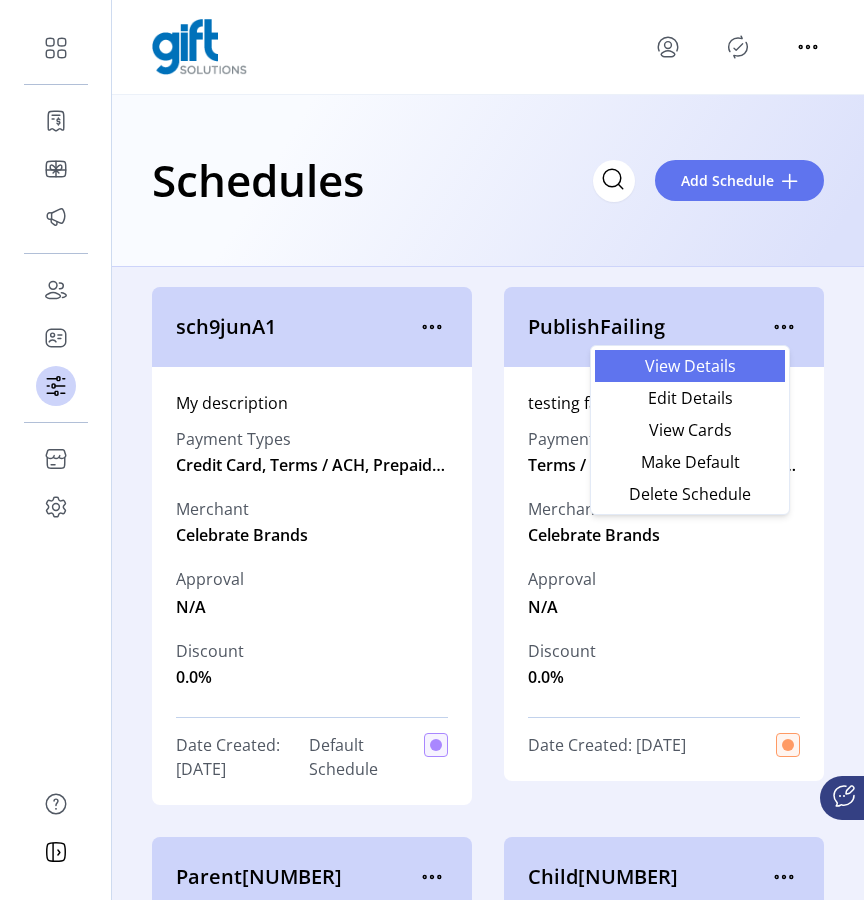 click on "View Details" at bounding box center [690, 366] 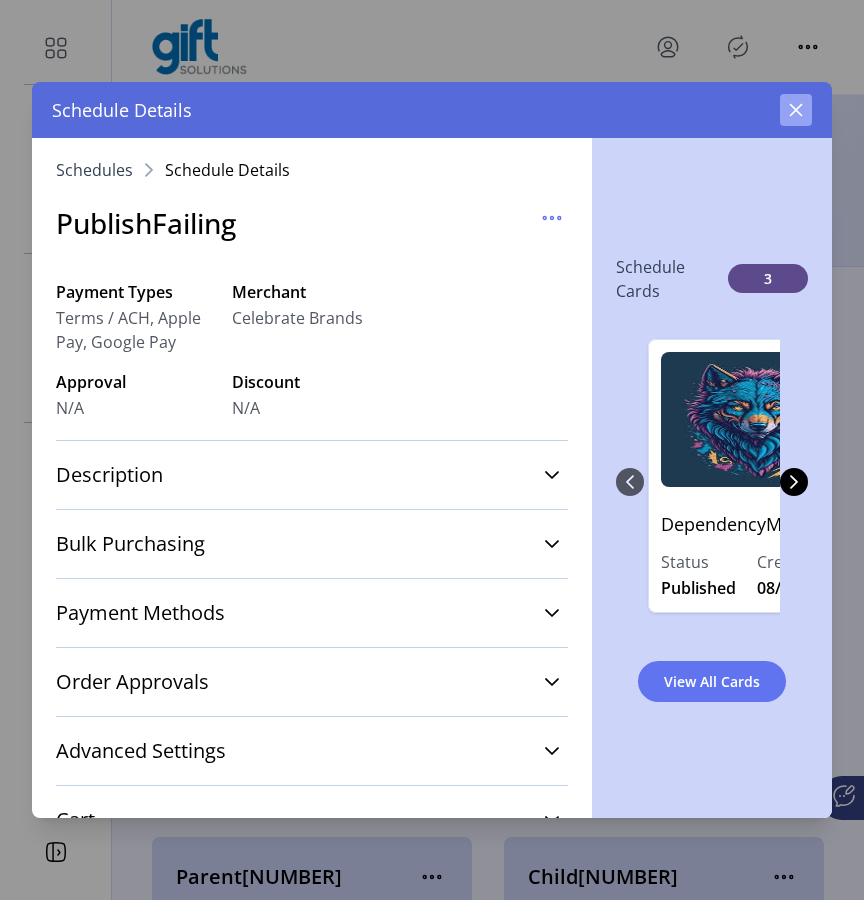 click 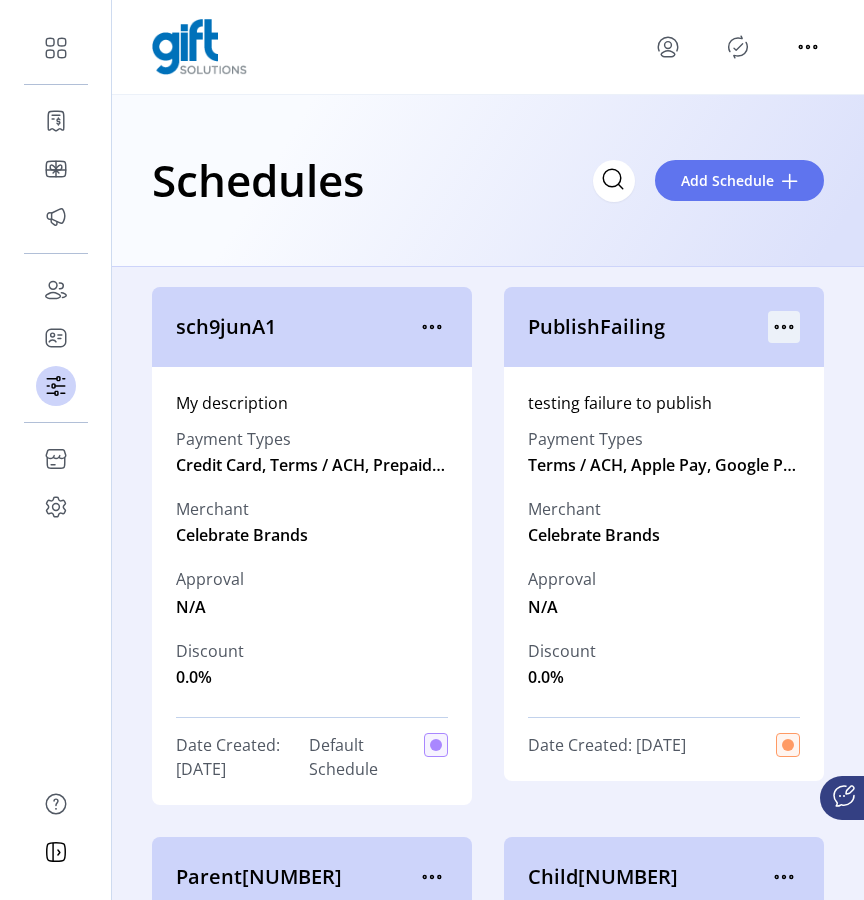 click 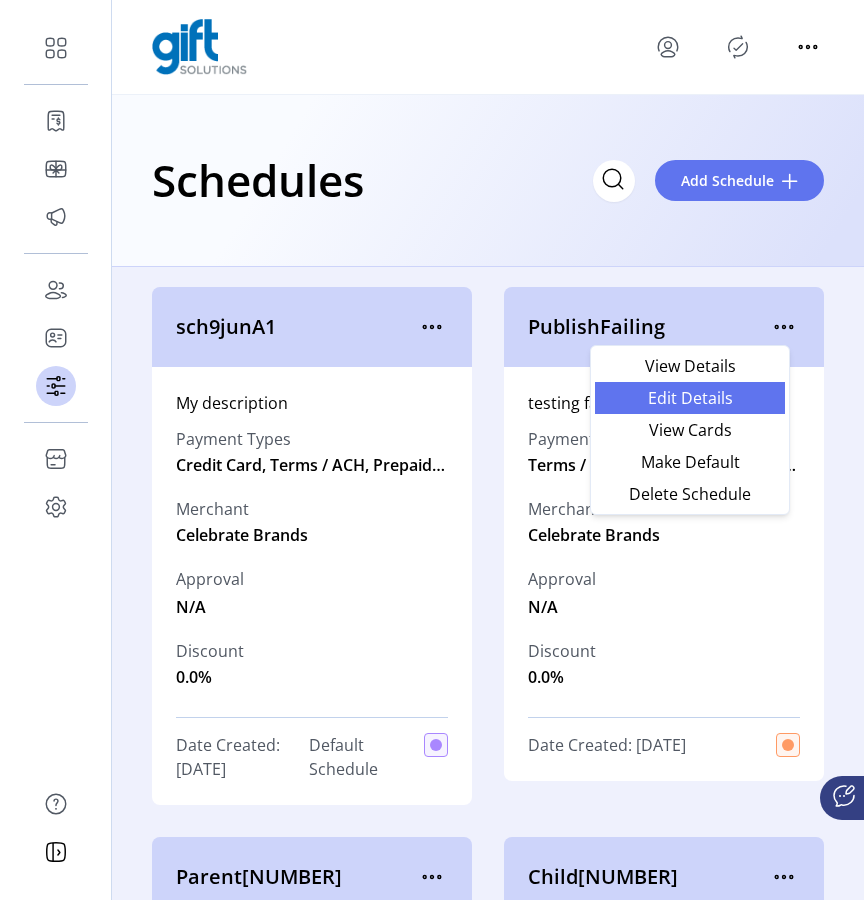 click on "Edit Details" at bounding box center (690, 398) 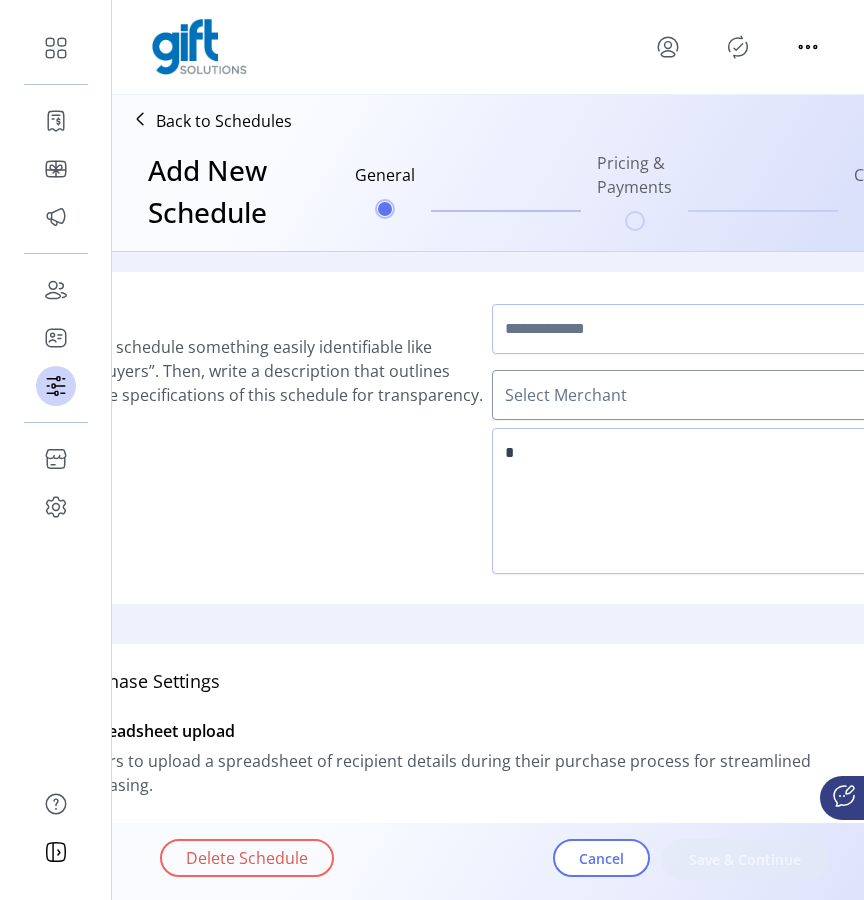 type on "**********" 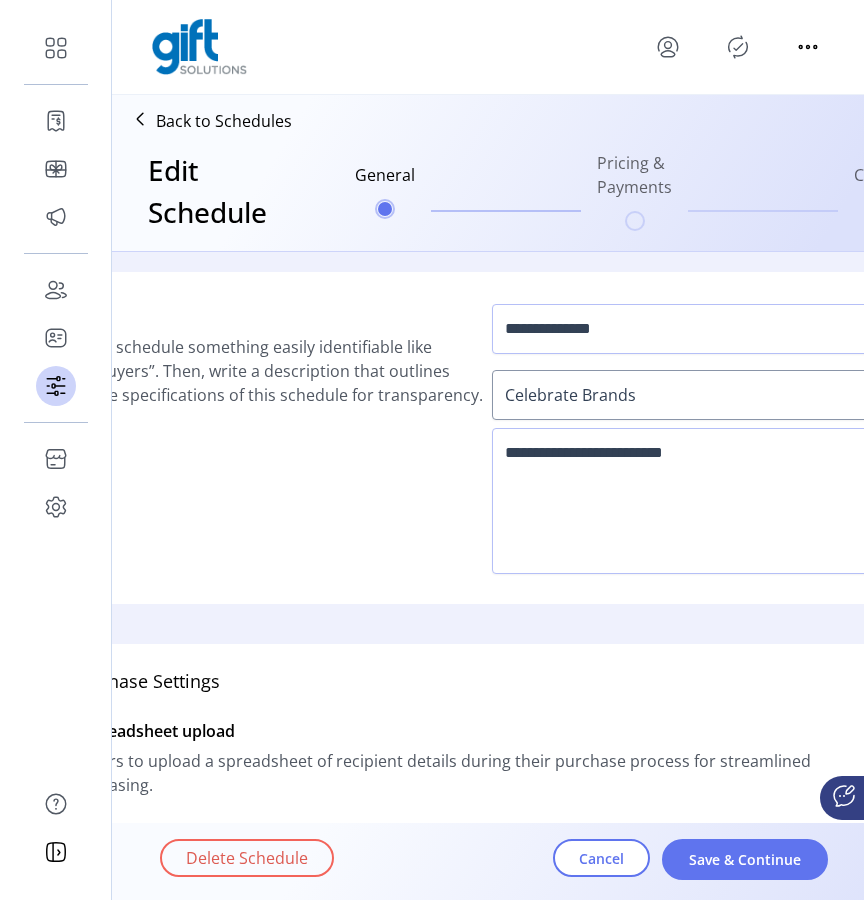 click on "Delete Schedule Cancel Save & Continue" 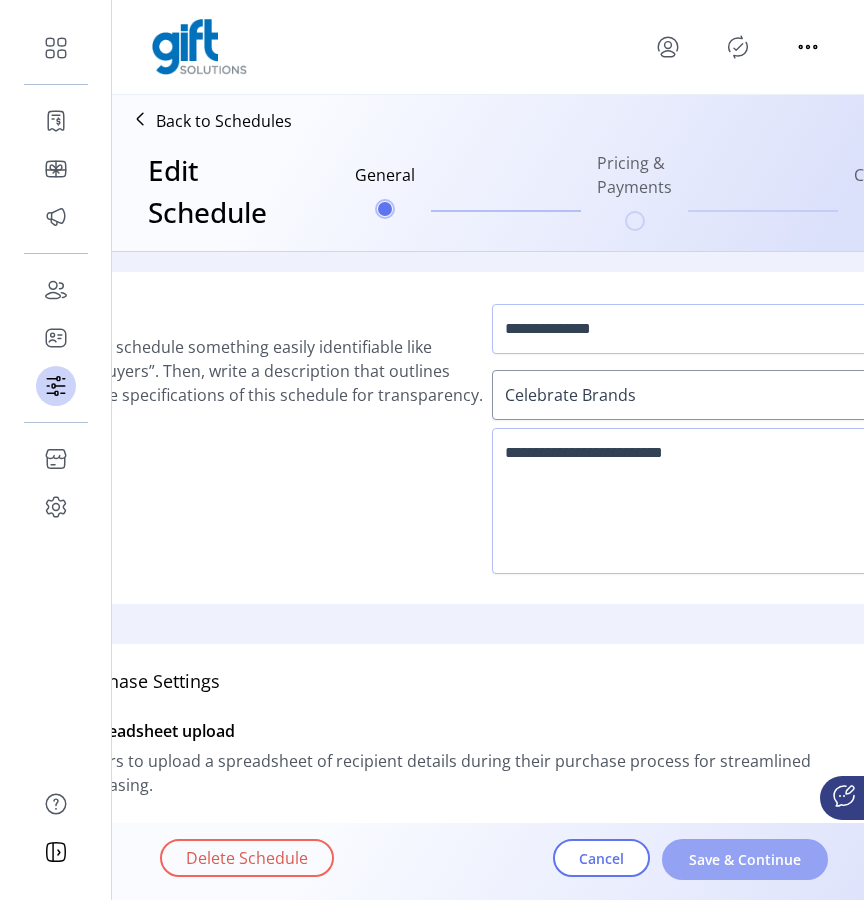 click on "Save & Continue" 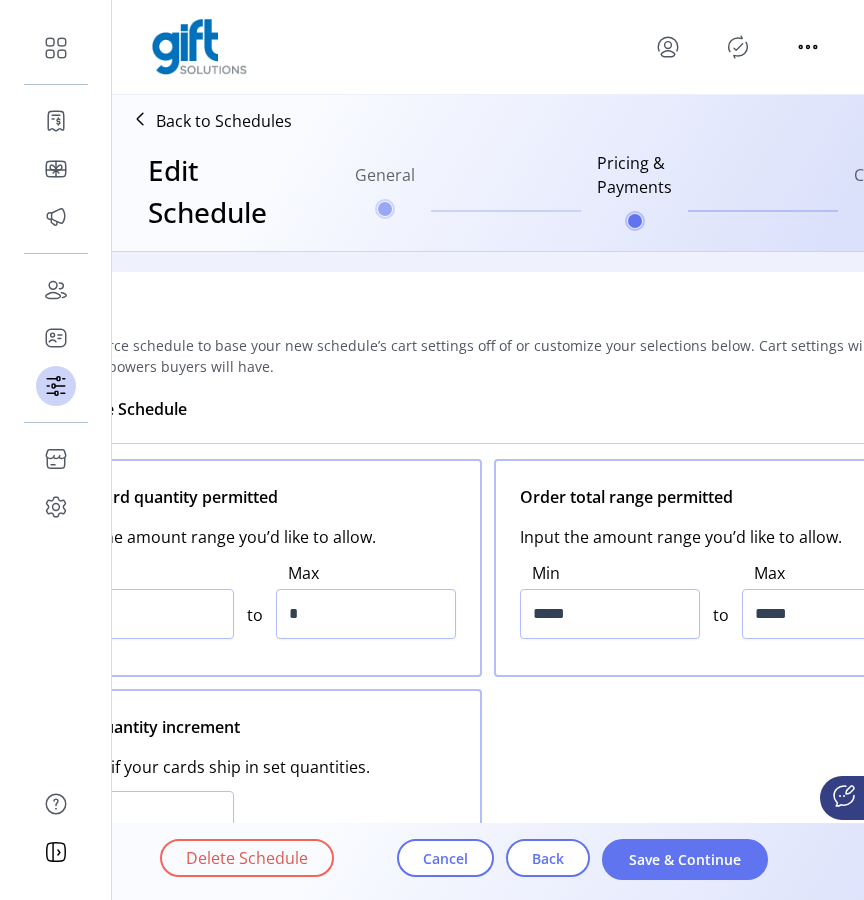 click on "Save & Continue" 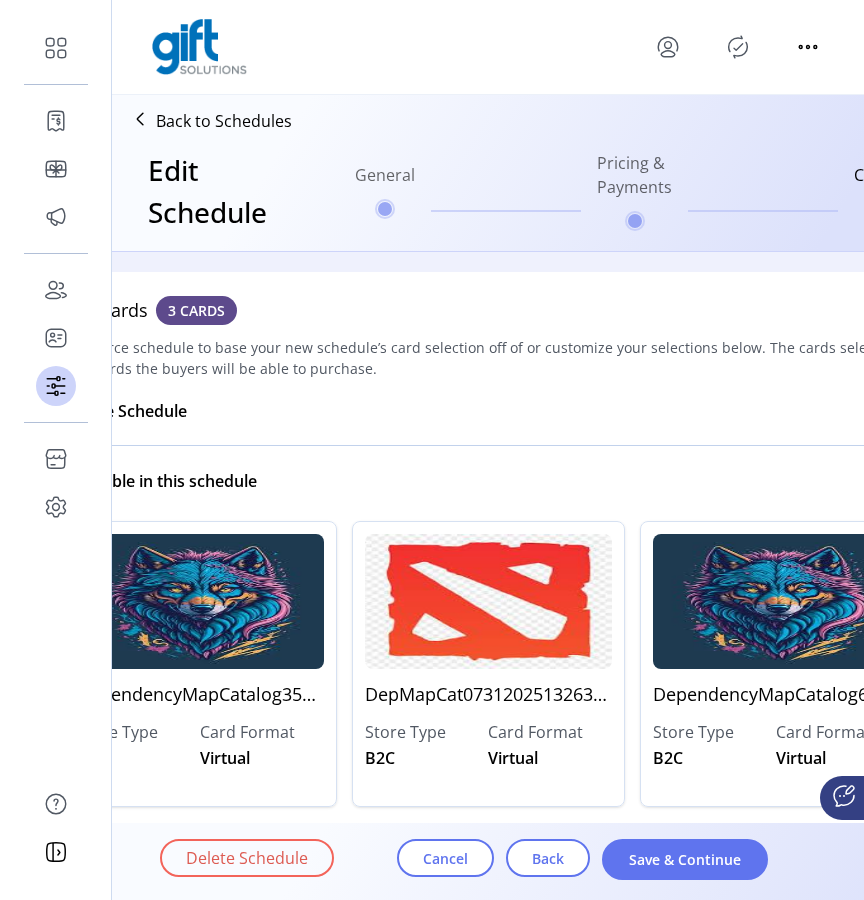 click on "Save & Continue" 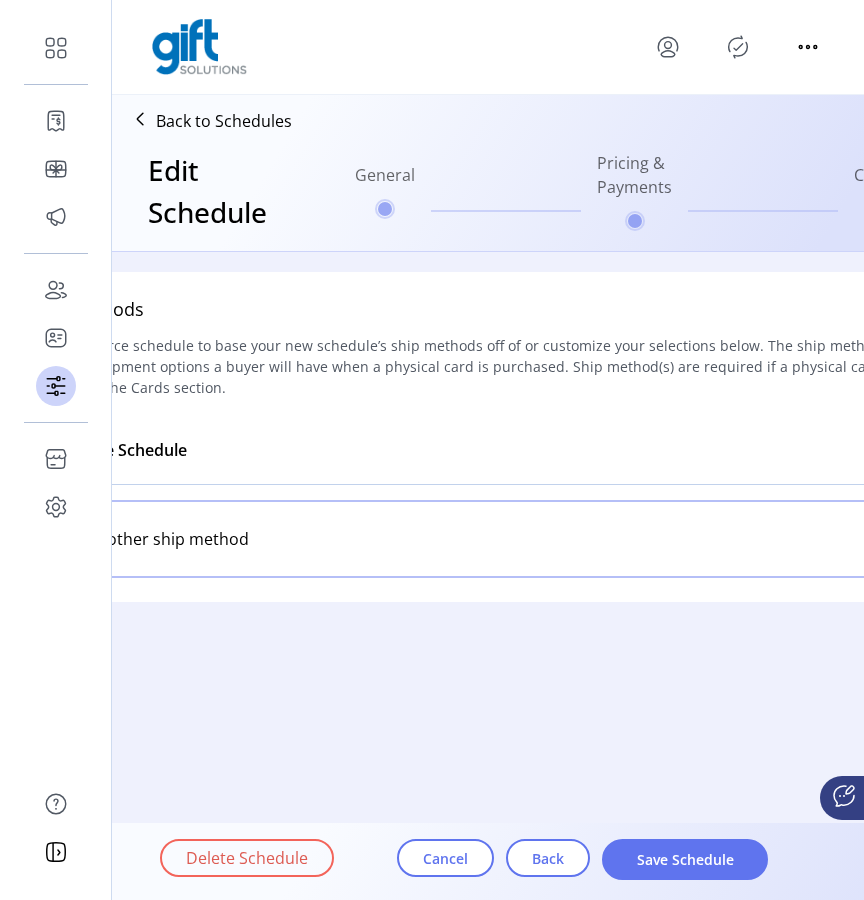 click on "Save Schedule" 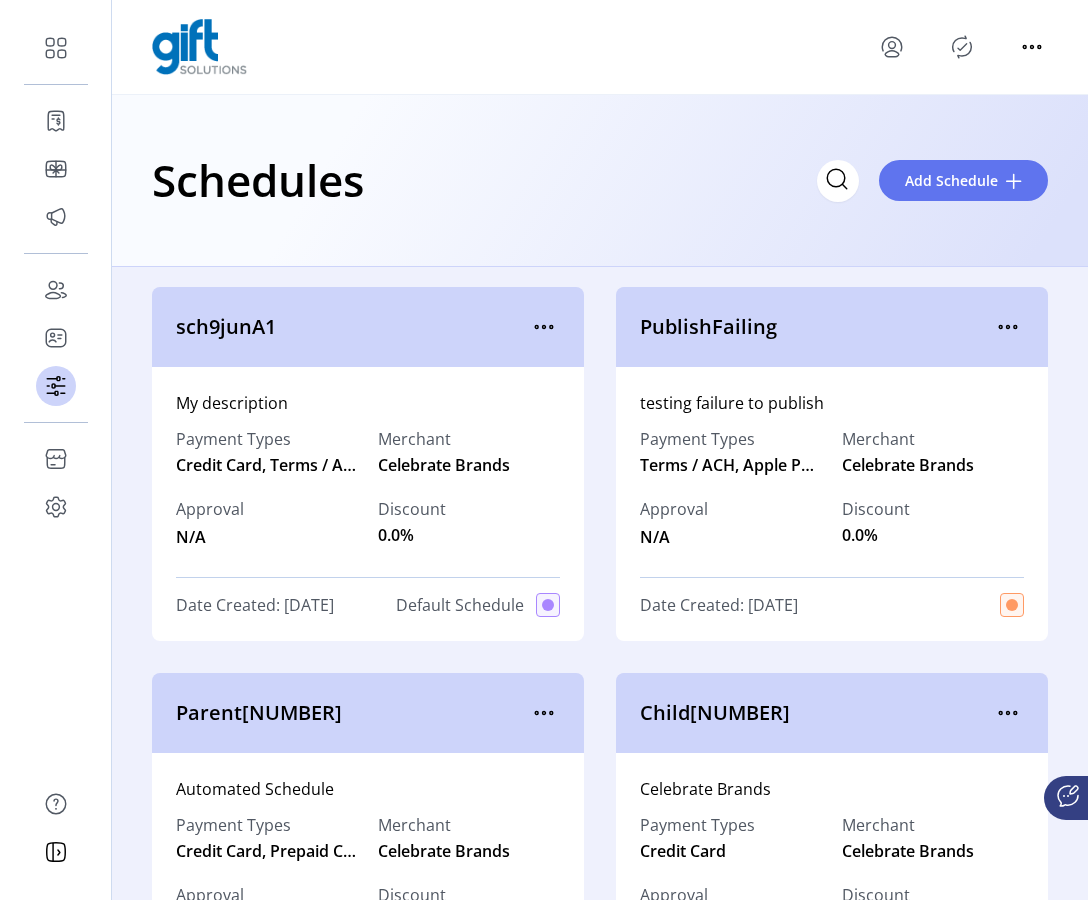 click 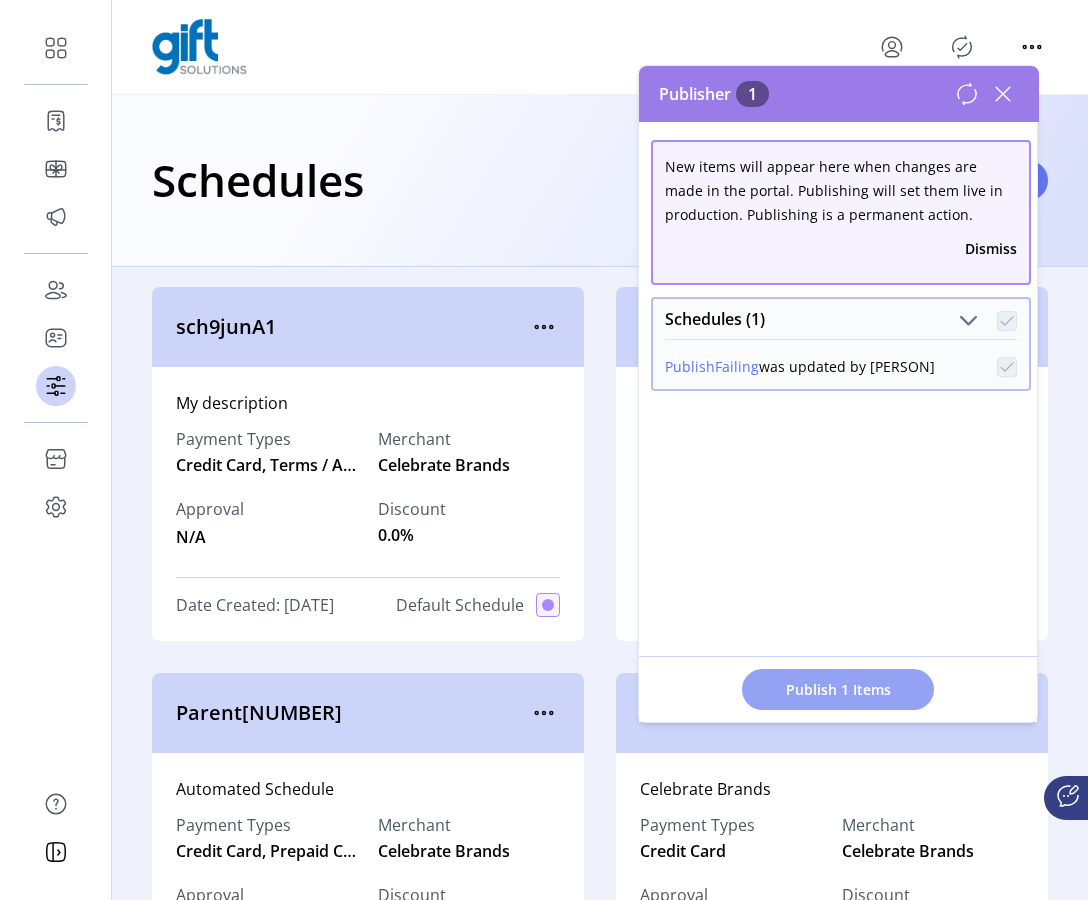 click on "Publish 1 Items" at bounding box center (838, 689) 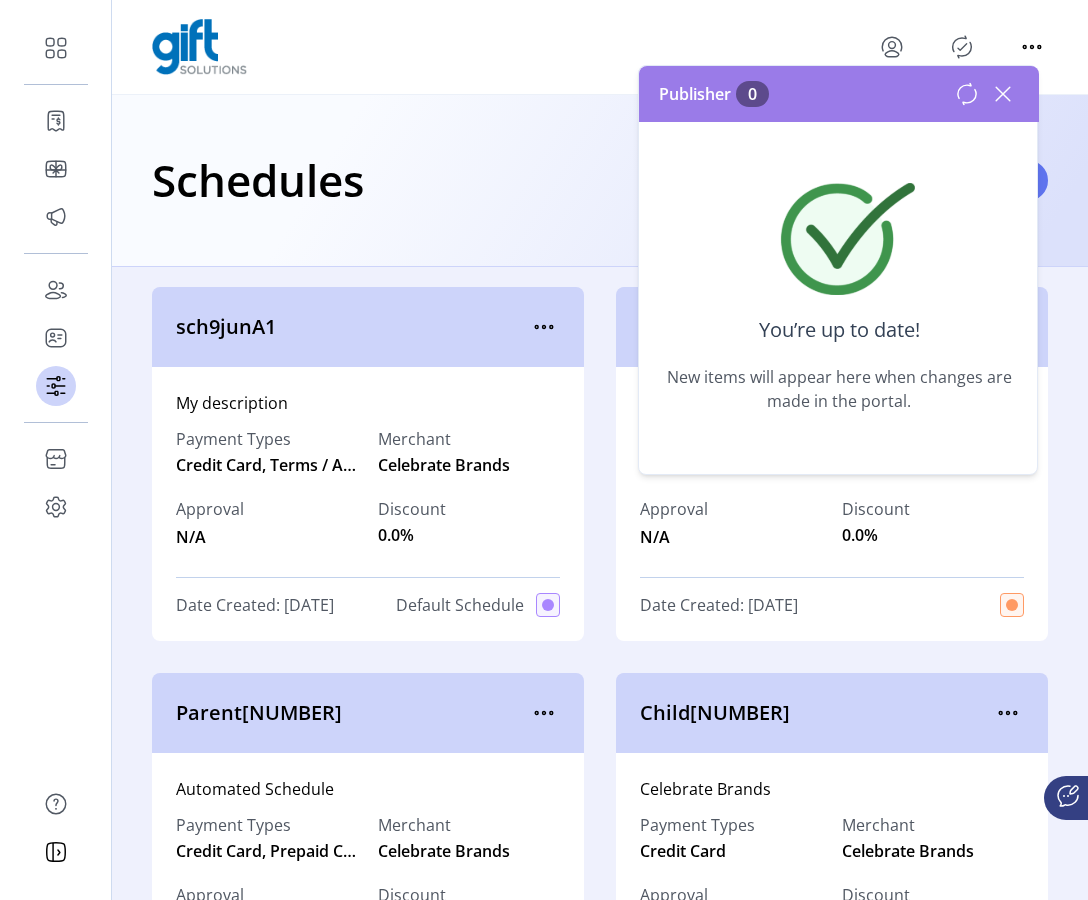 click 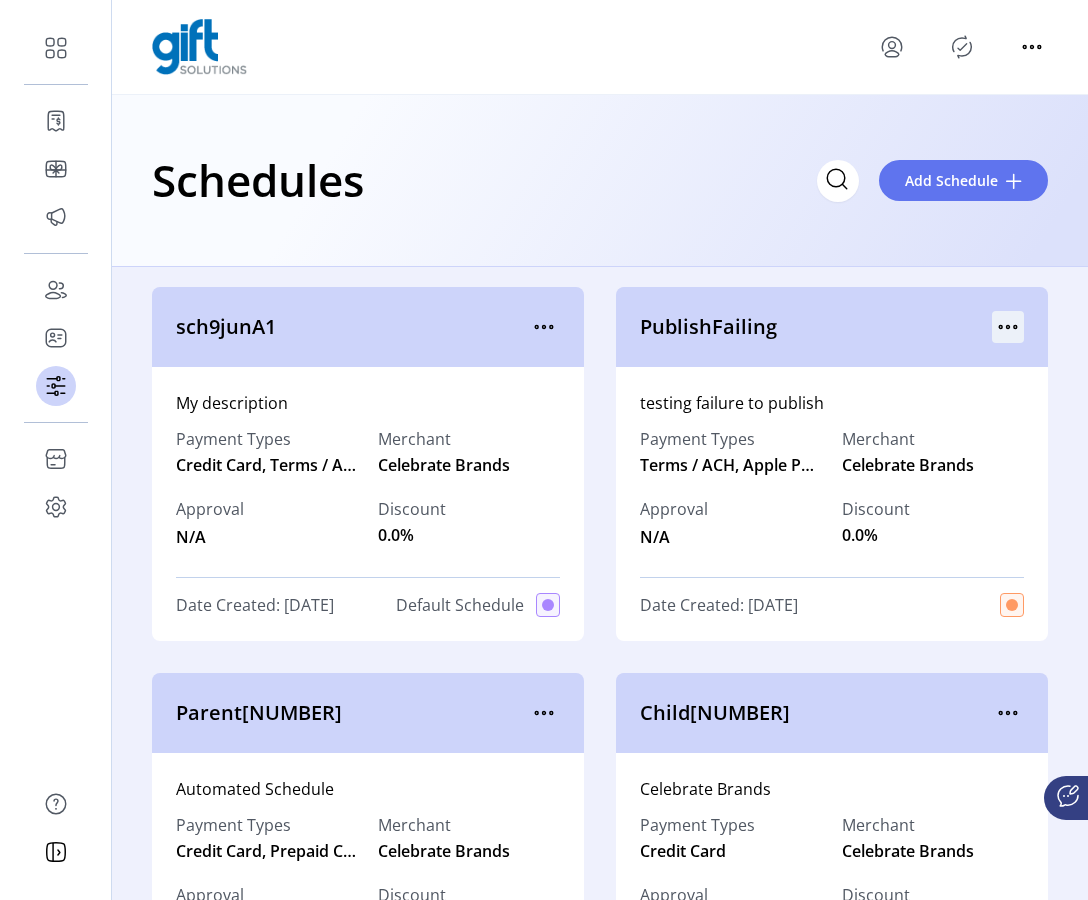 click 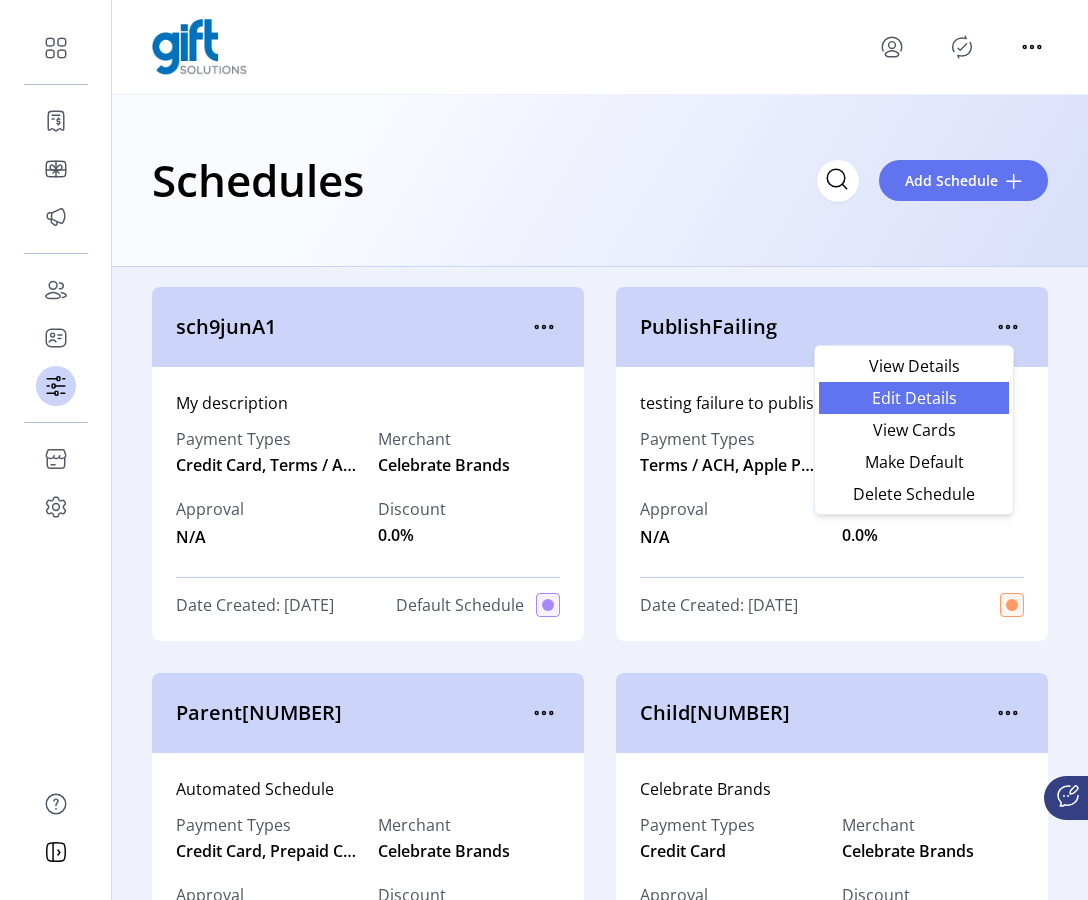 click on "Edit Details" at bounding box center [914, 398] 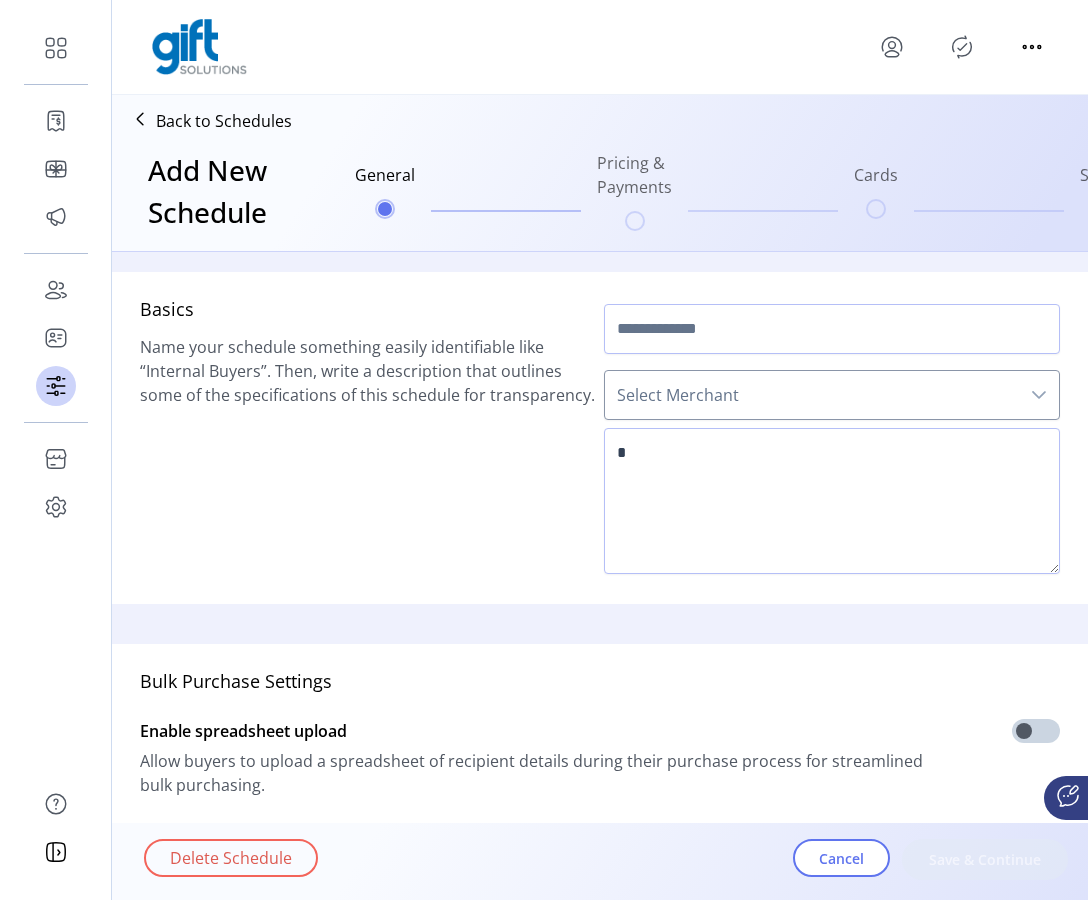 type on "**********" 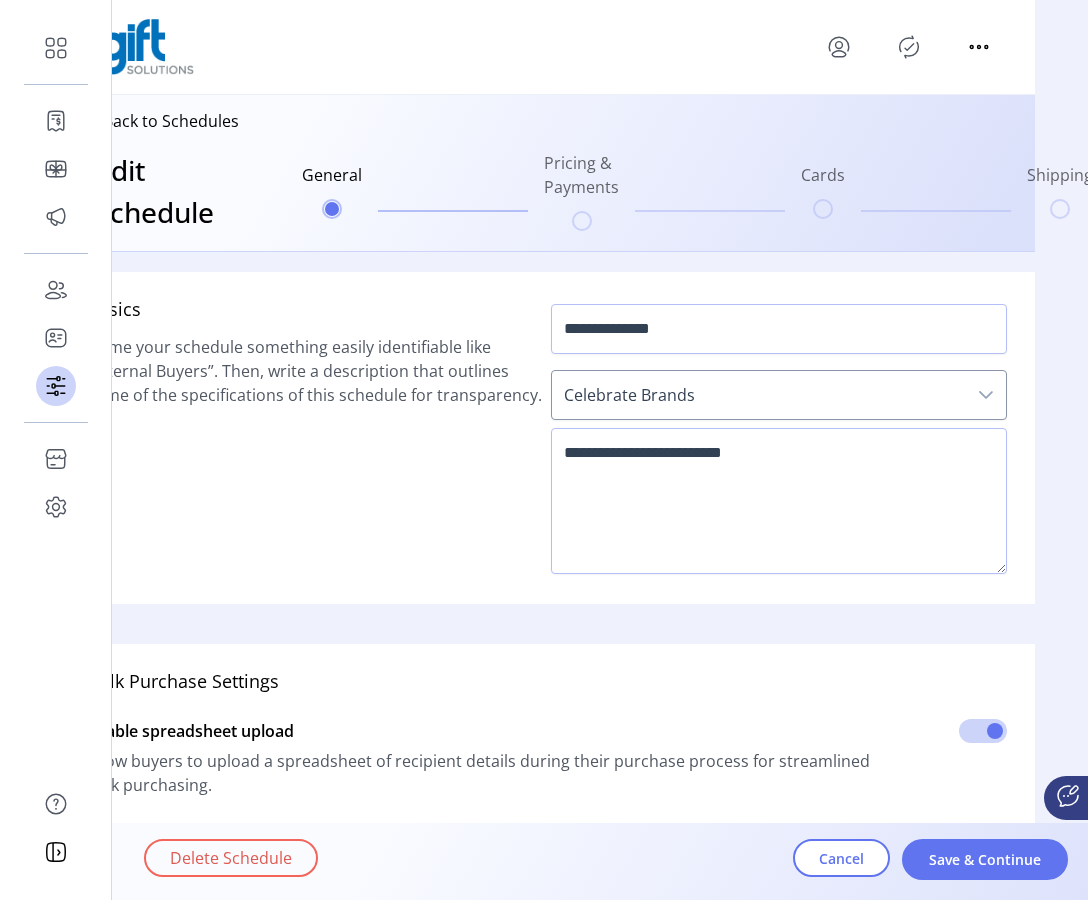 scroll, scrollTop: 0, scrollLeft: 61, axis: horizontal 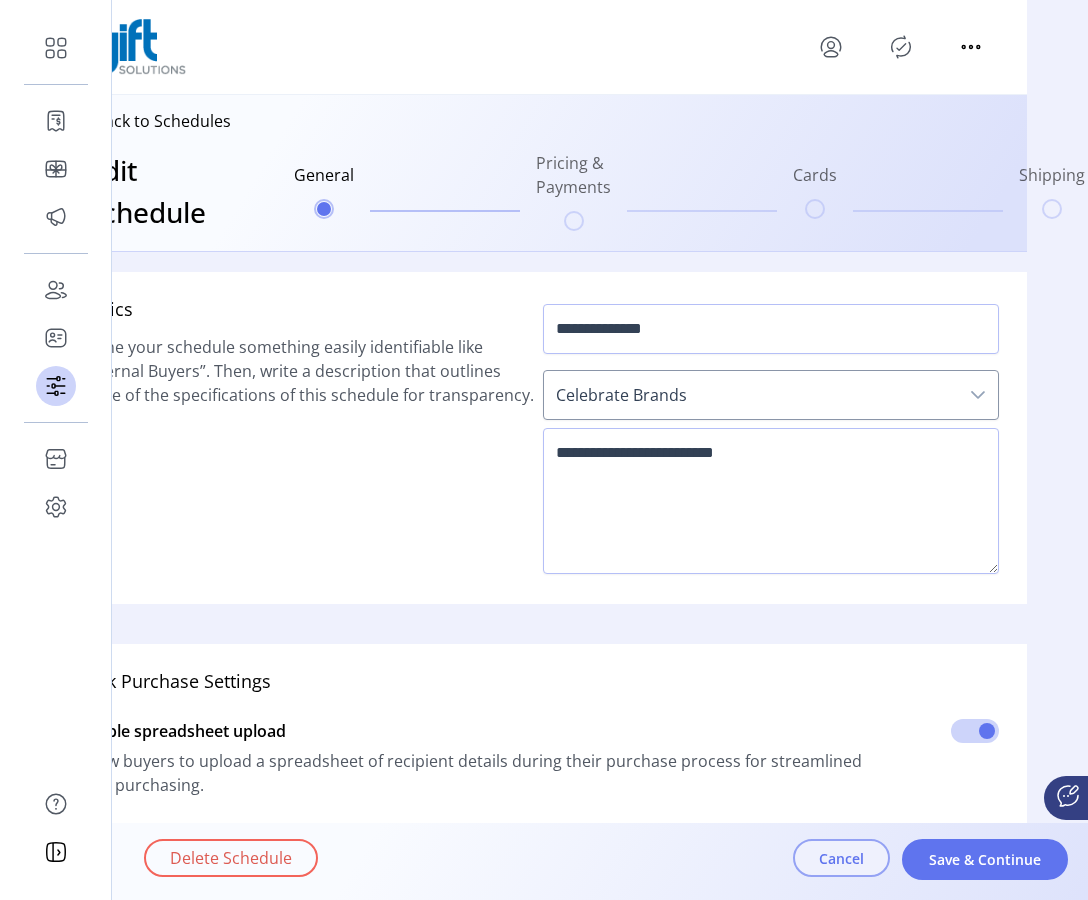 click on "Cancel" 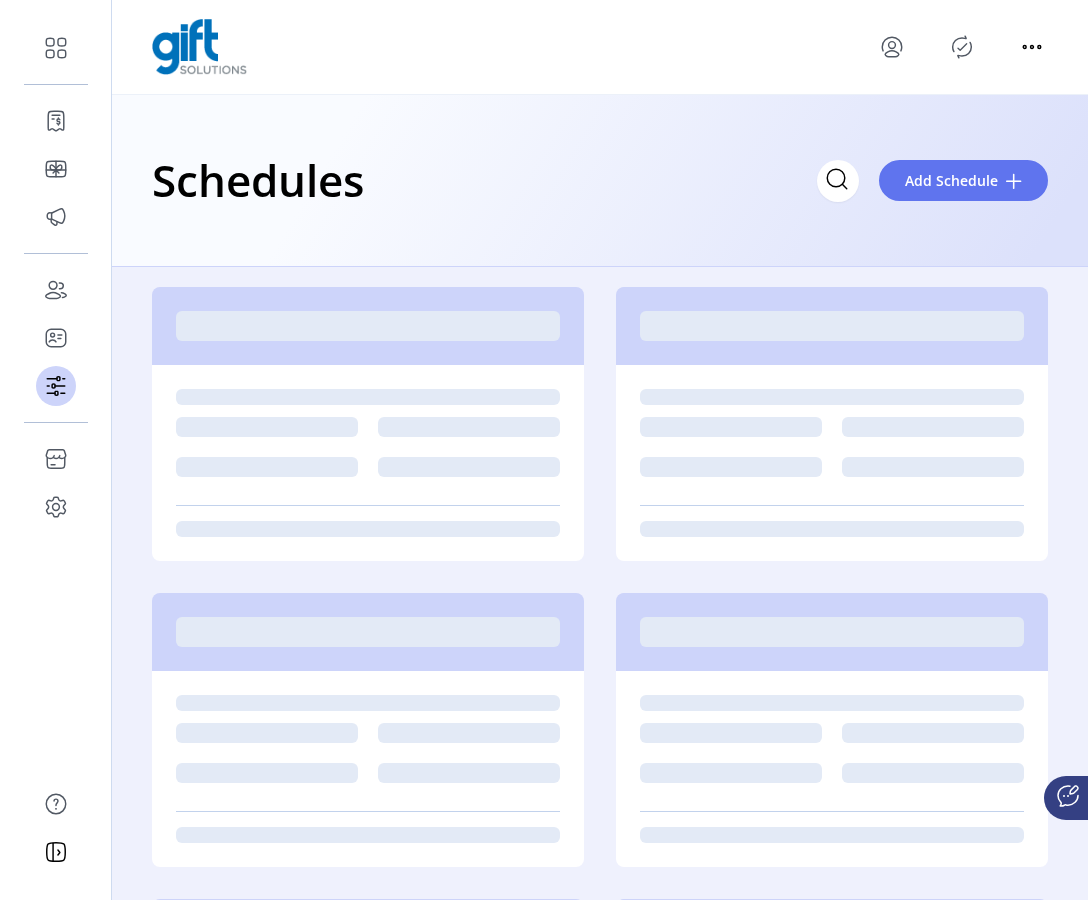 scroll, scrollTop: 0, scrollLeft: 0, axis: both 